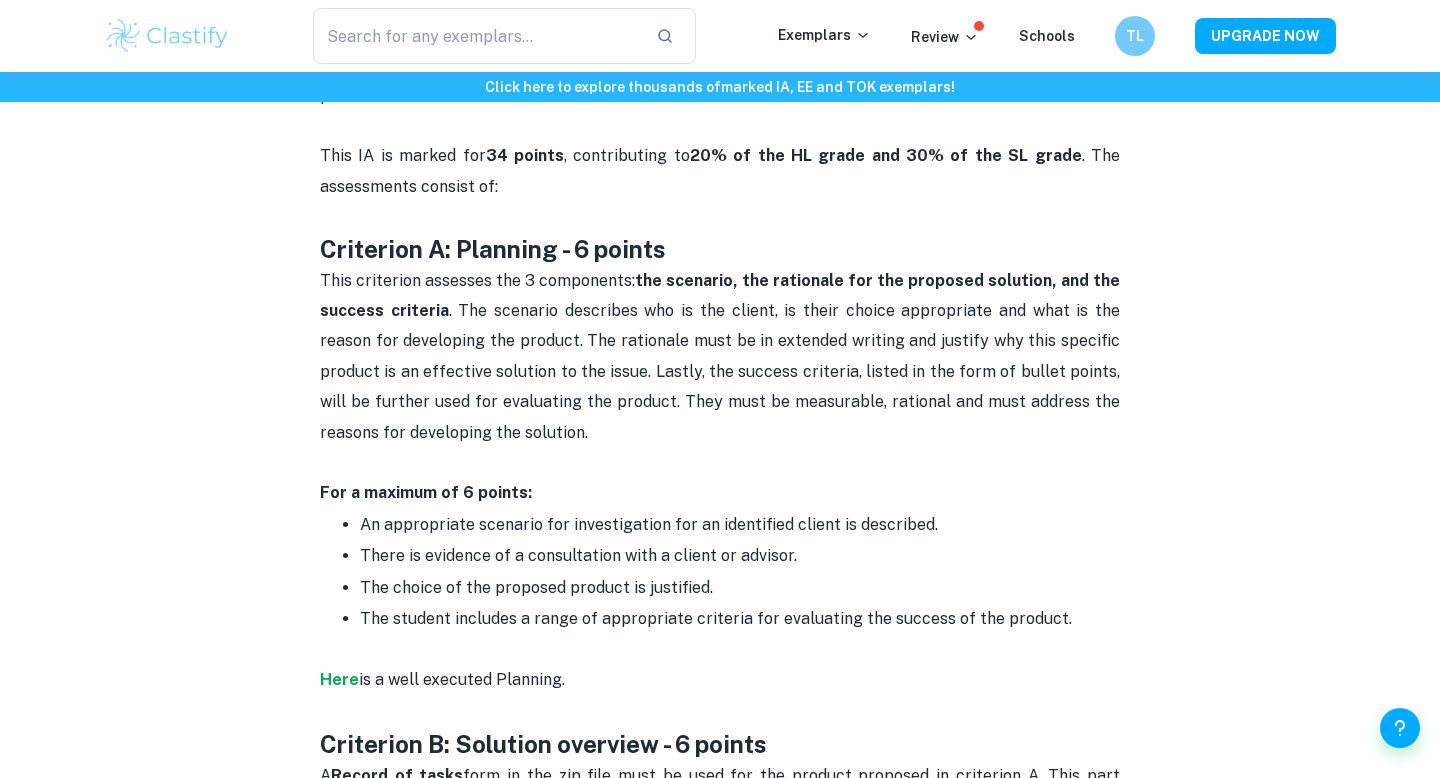 scroll, scrollTop: 893, scrollLeft: 0, axis: vertical 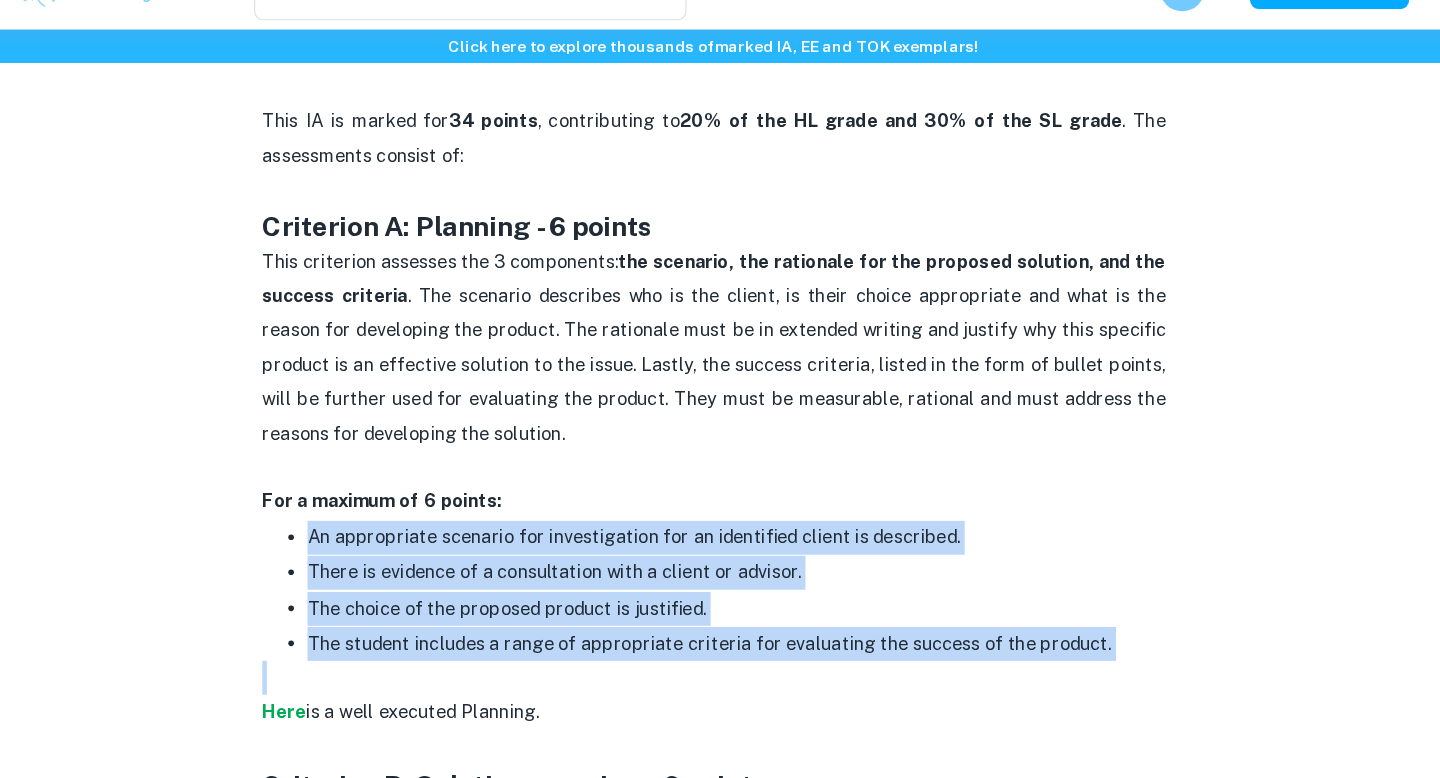 drag, startPoint x: 313, startPoint y: 499, endPoint x: 1080, endPoint y: 609, distance: 774.8477 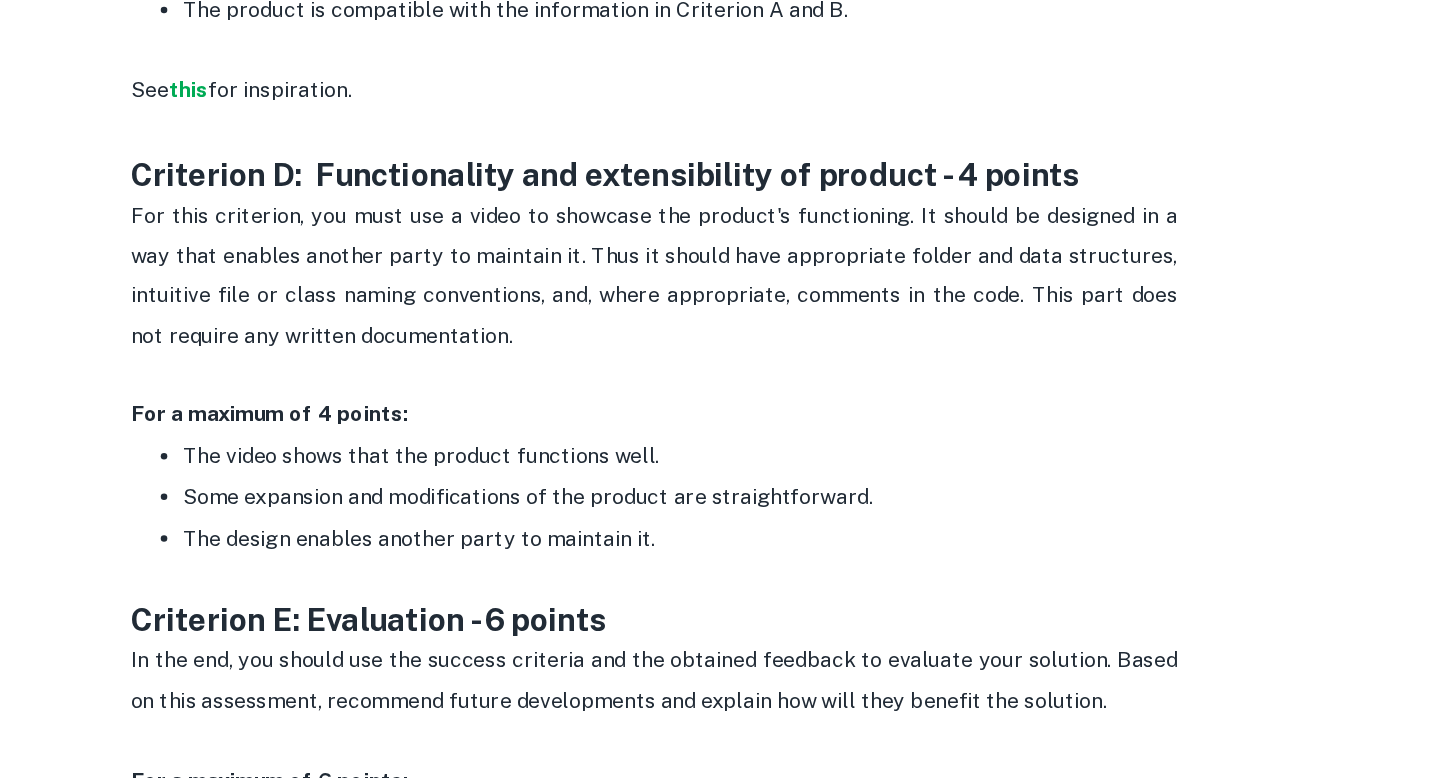scroll, scrollTop: 2944, scrollLeft: 0, axis: vertical 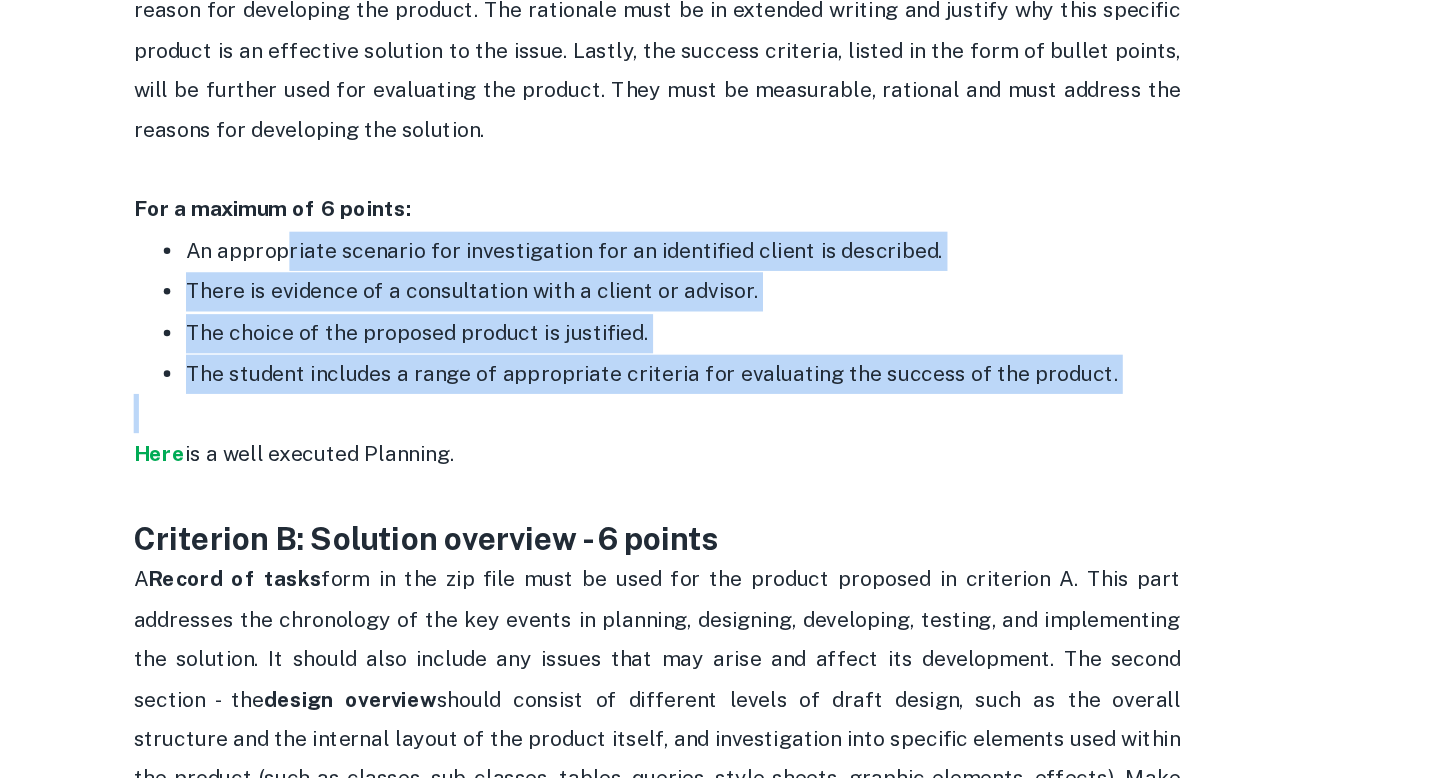 drag, startPoint x: 434, startPoint y: 348, endPoint x: 1025, endPoint y: 475, distance: 604.4915 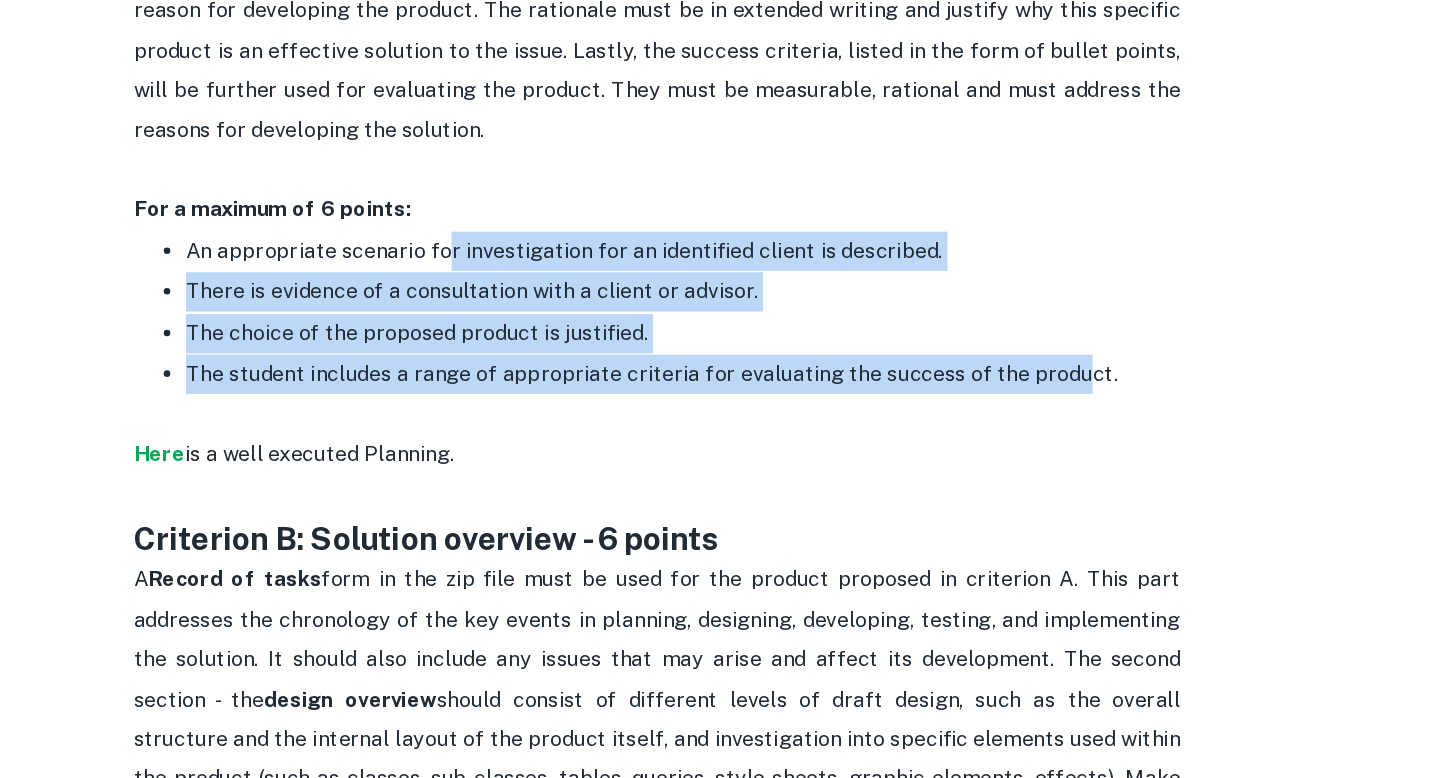 drag, startPoint x: 1035, startPoint y: 424, endPoint x: 559, endPoint y: 356, distance: 480.8326 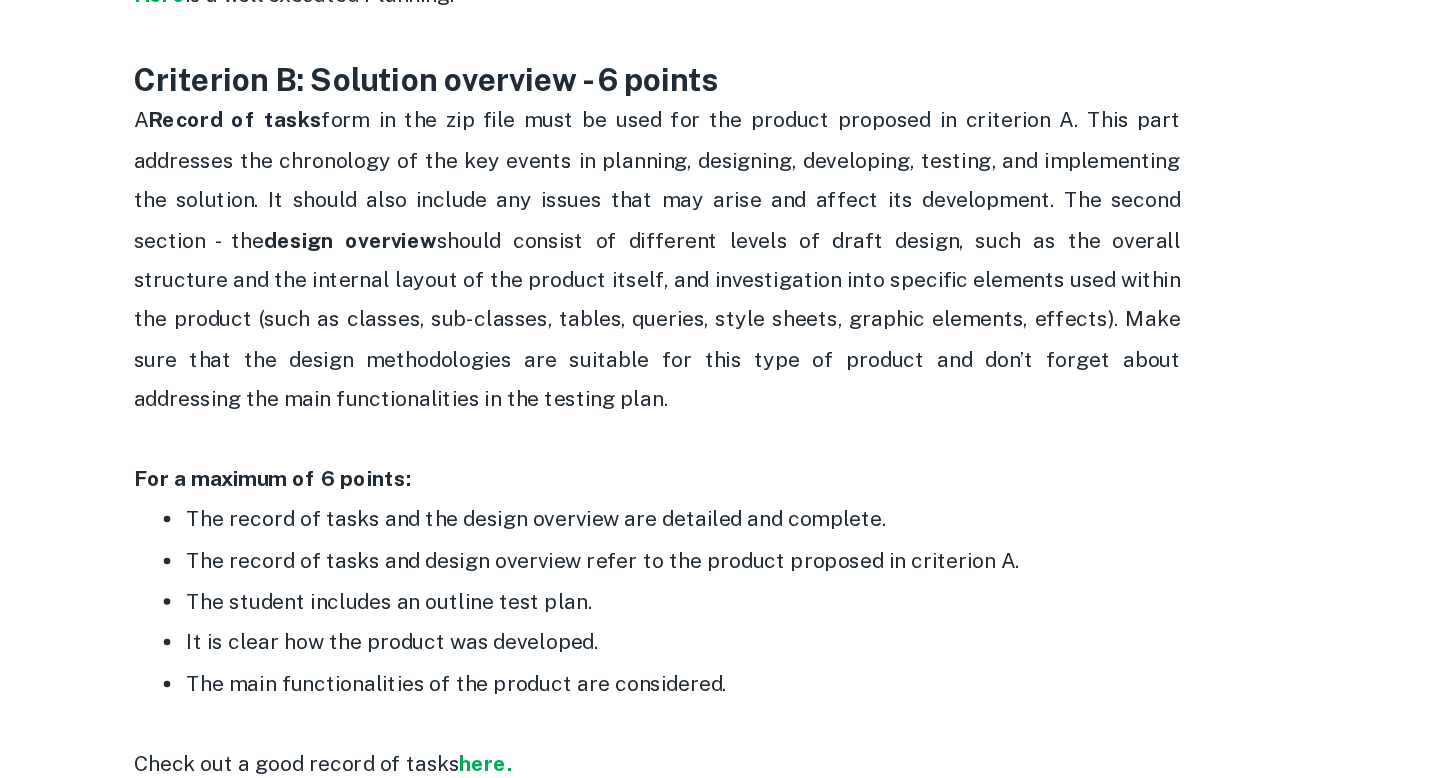 scroll, scrollTop: 1413, scrollLeft: 0, axis: vertical 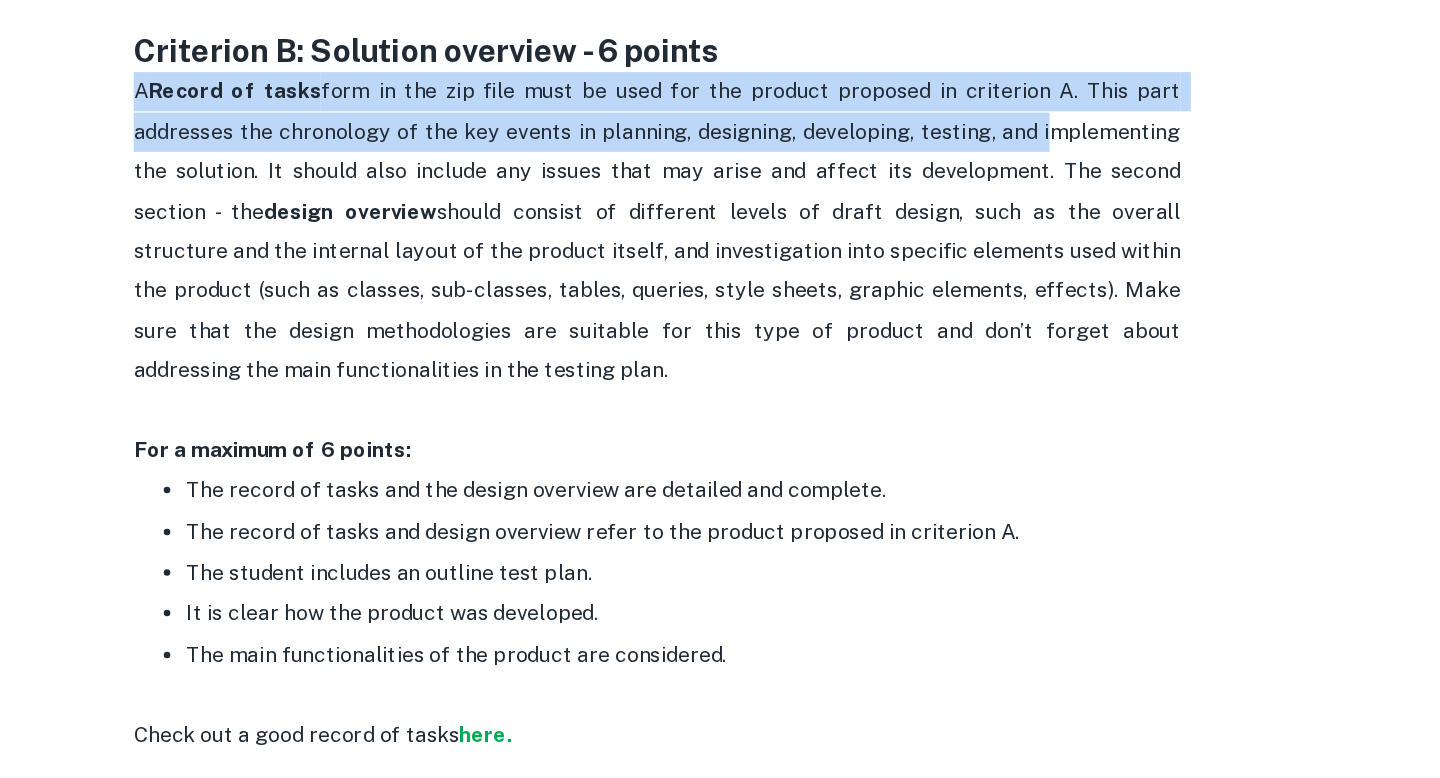 drag, startPoint x: 310, startPoint y: 217, endPoint x: 1021, endPoint y: 265, distance: 712.6184 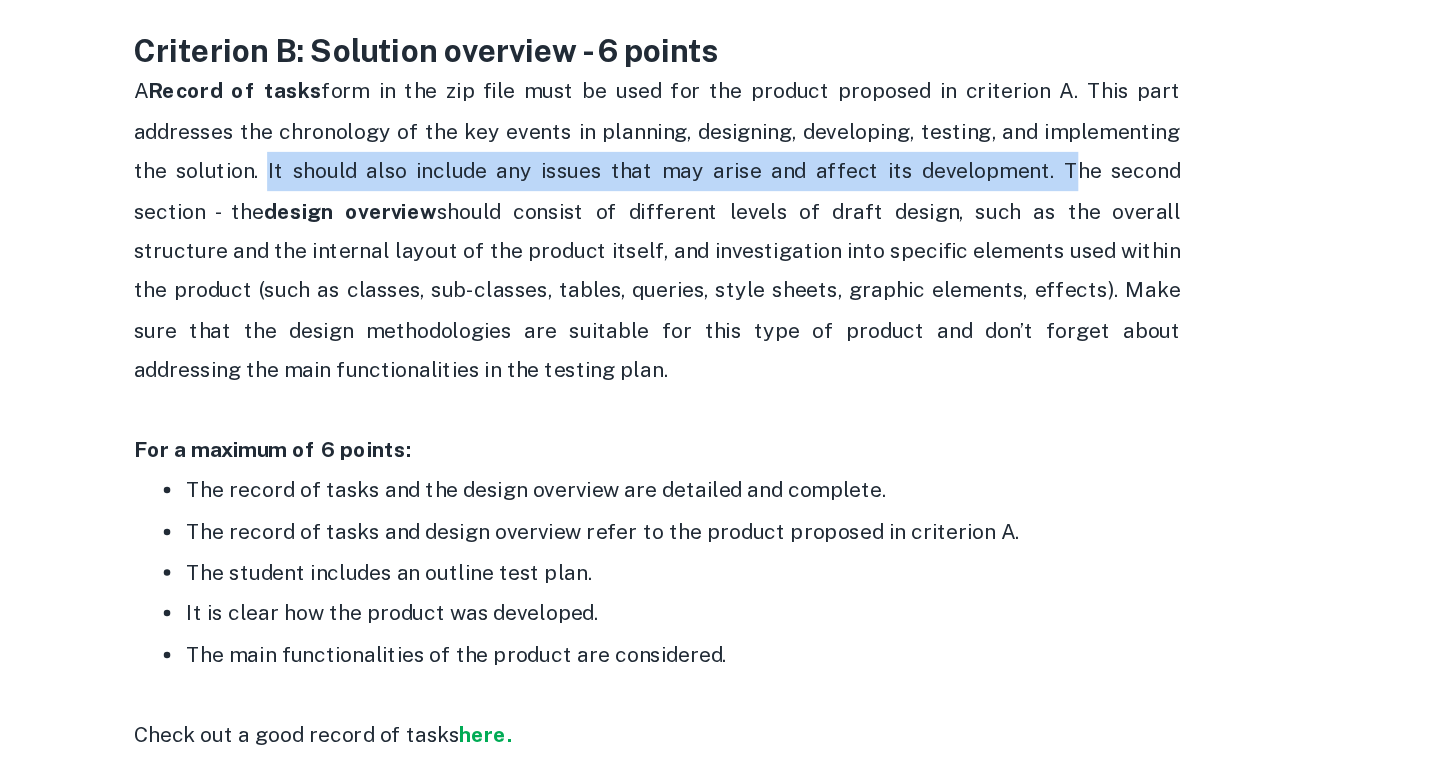 drag, startPoint x: 983, startPoint y: 278, endPoint x: 418, endPoint y: 270, distance: 565.05664 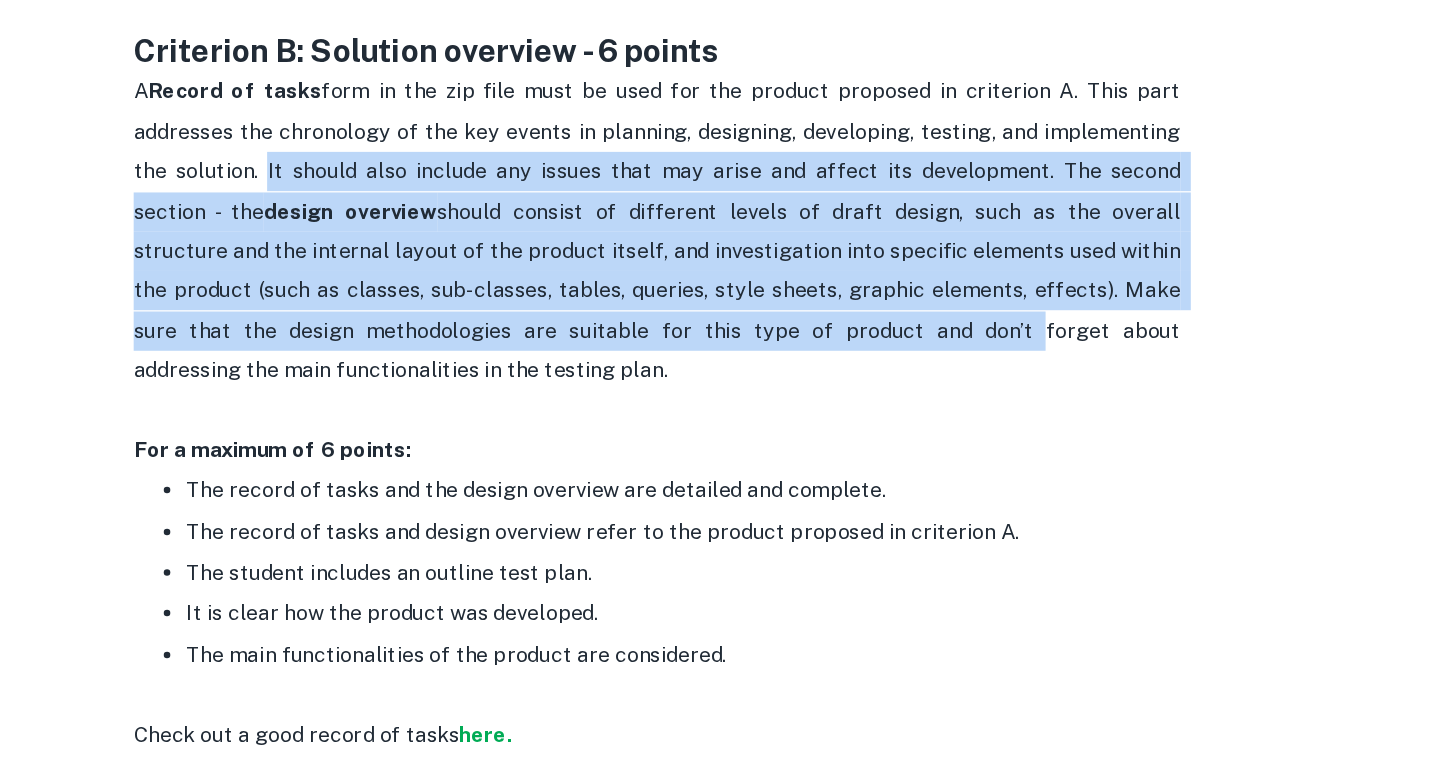 drag, startPoint x: 418, startPoint y: 270, endPoint x: 805, endPoint y: 415, distance: 413.2723 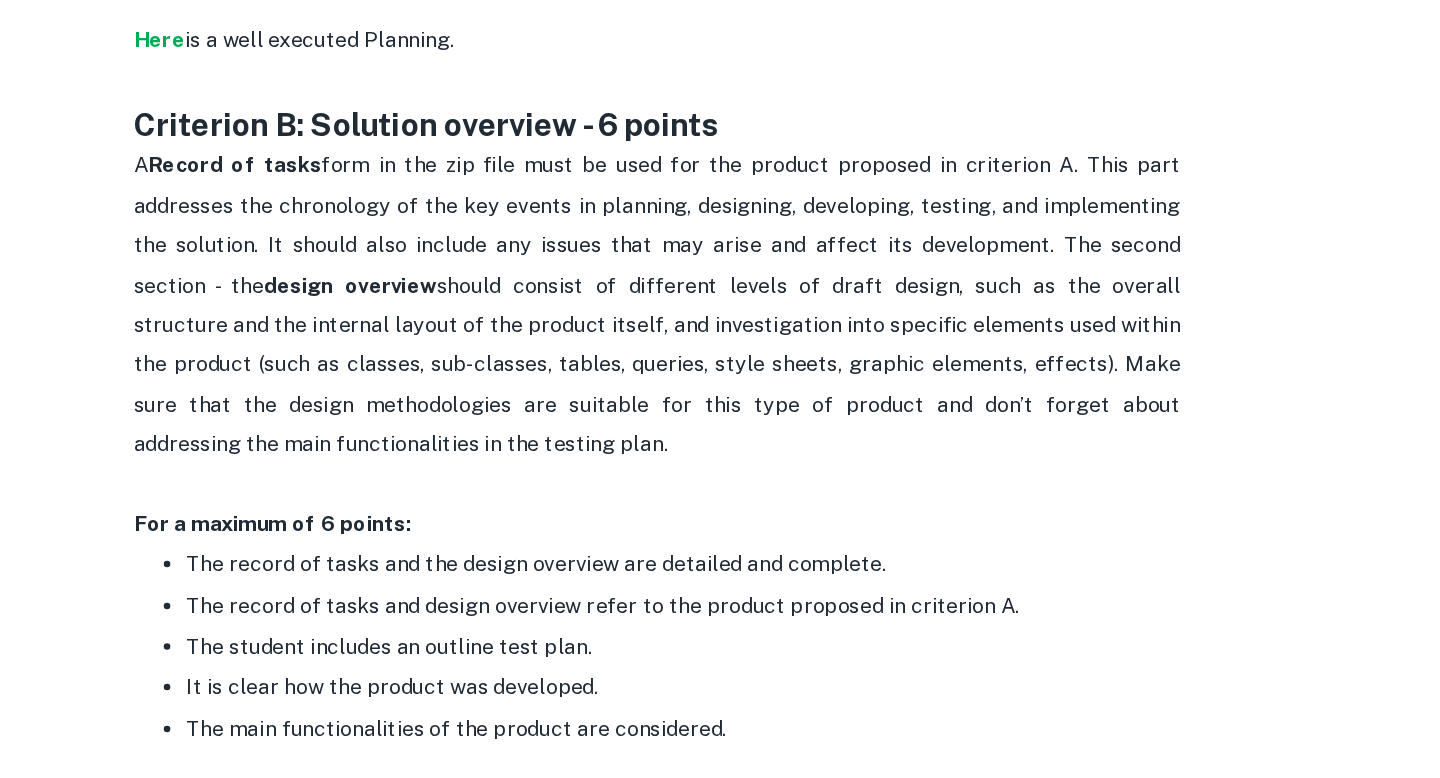drag, startPoint x: 652, startPoint y: 438, endPoint x: 286, endPoint y: 214, distance: 429.10605 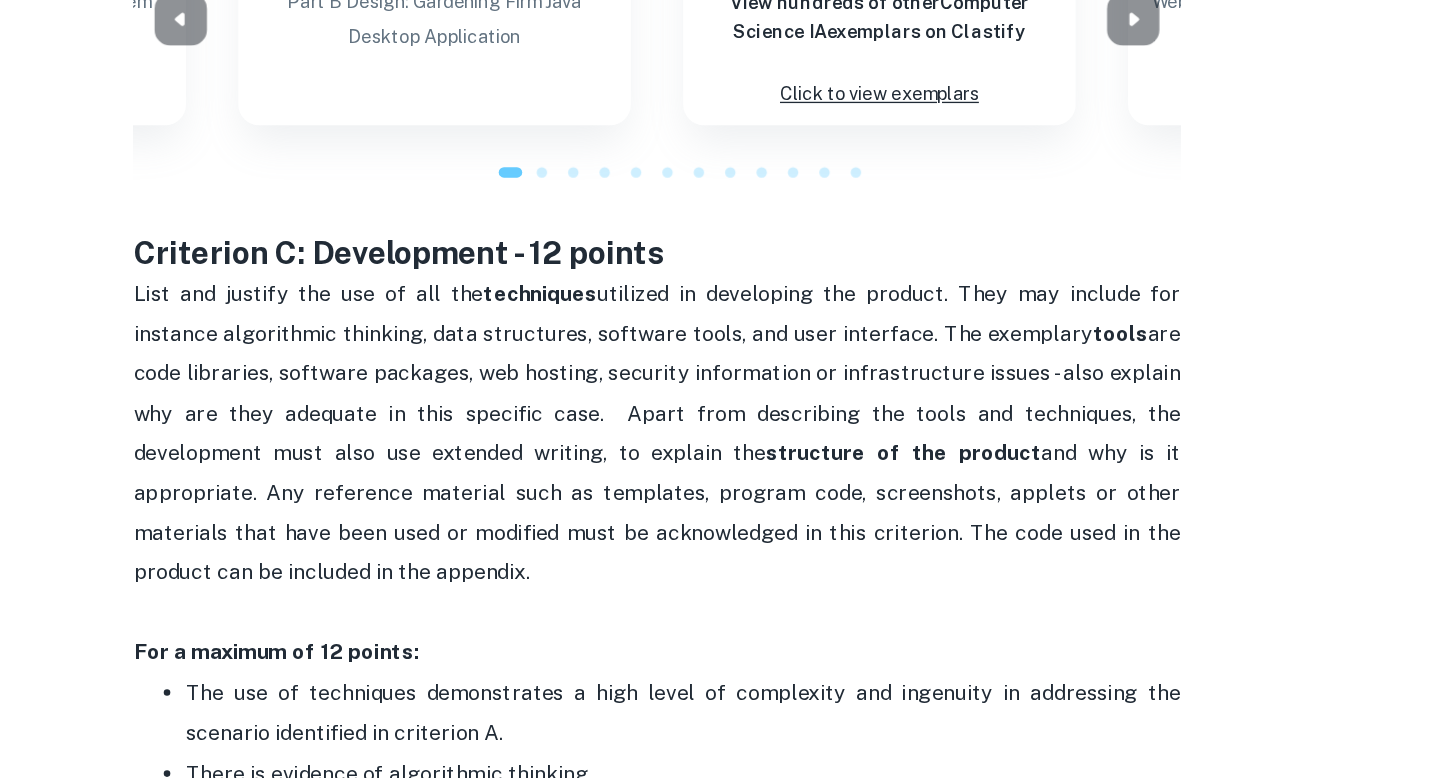 scroll, scrollTop: 2204, scrollLeft: 0, axis: vertical 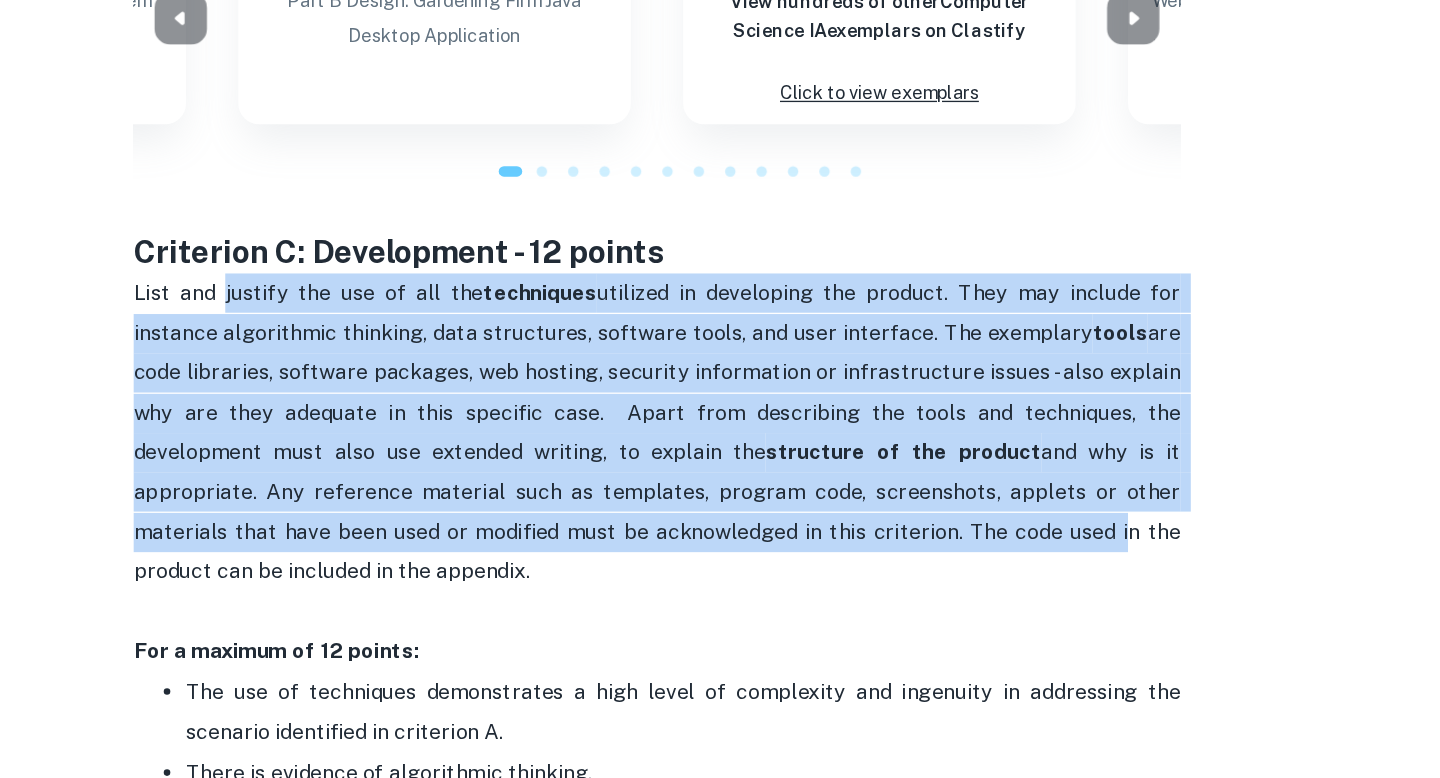 drag, startPoint x: 388, startPoint y: 382, endPoint x: 1077, endPoint y: 570, distance: 714.18835 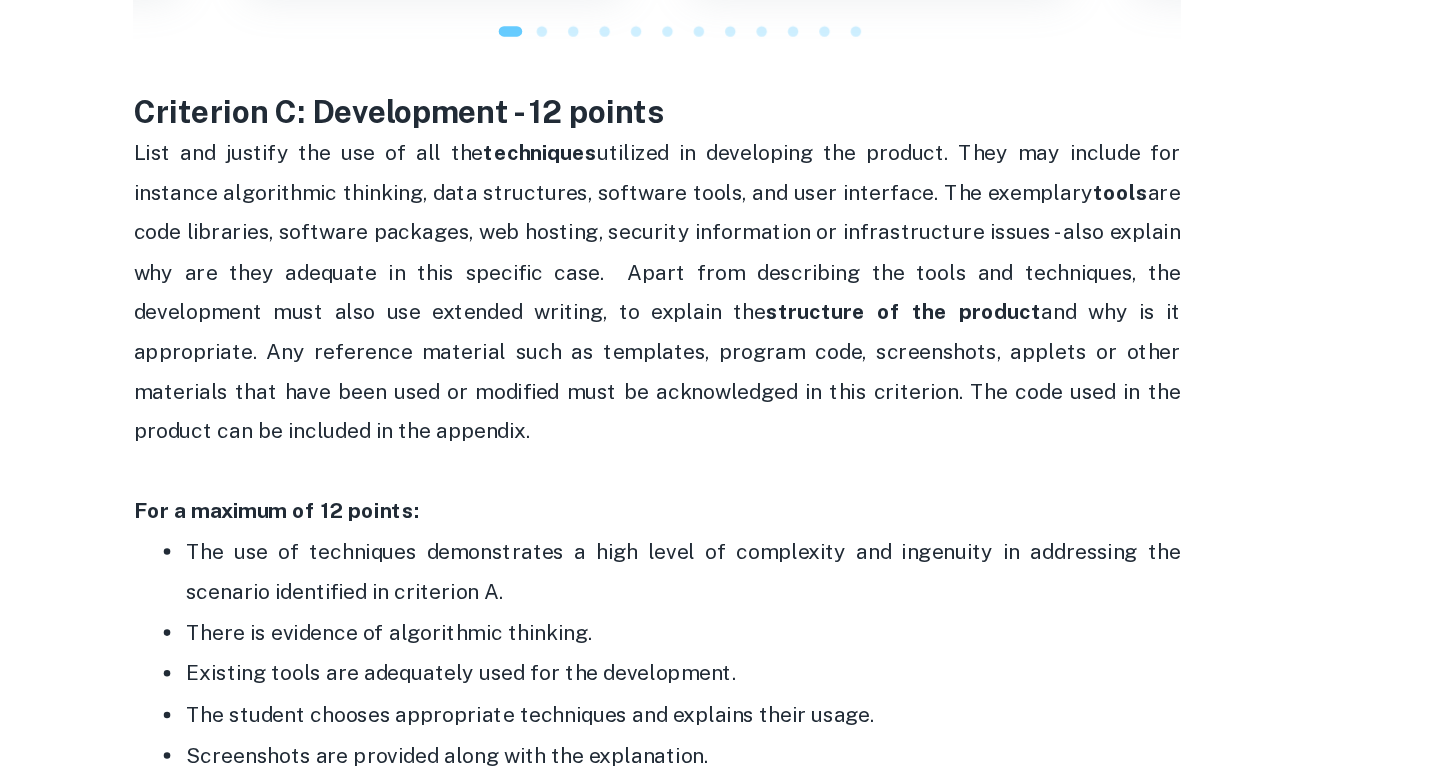 scroll, scrollTop: 2576, scrollLeft: 0, axis: vertical 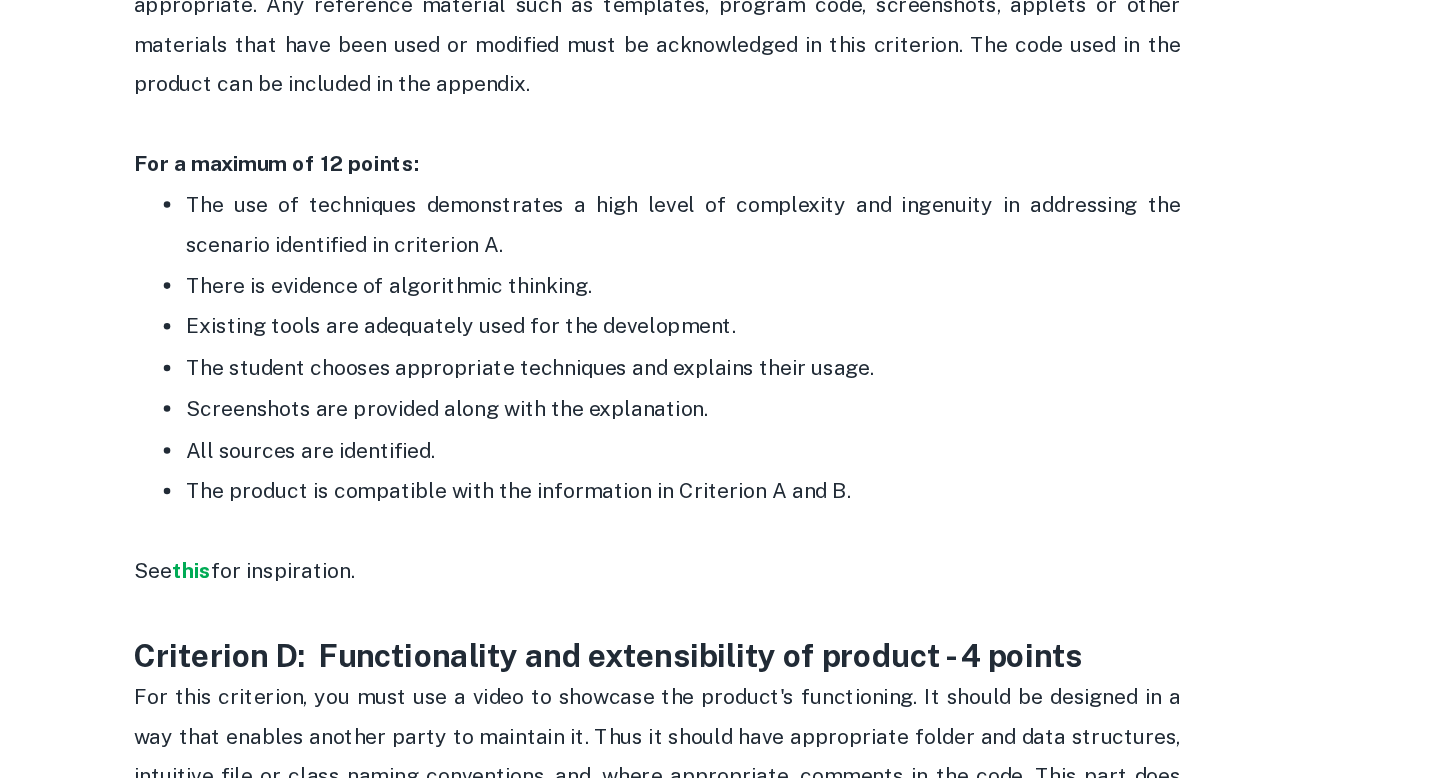 drag, startPoint x: 331, startPoint y: 297, endPoint x: 987, endPoint y: 477, distance: 680.247 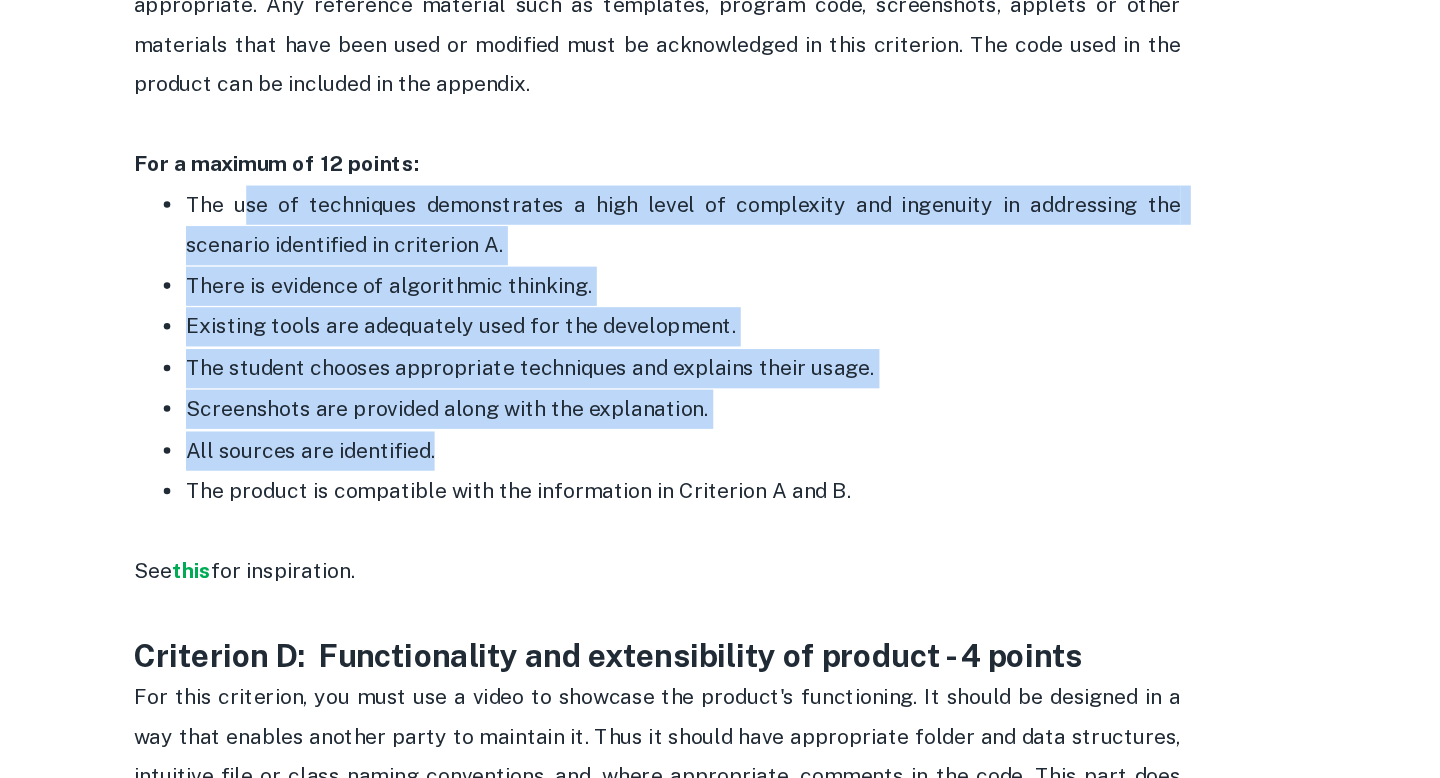 drag, startPoint x: 906, startPoint y: 511, endPoint x: 407, endPoint y: 306, distance: 539.46826 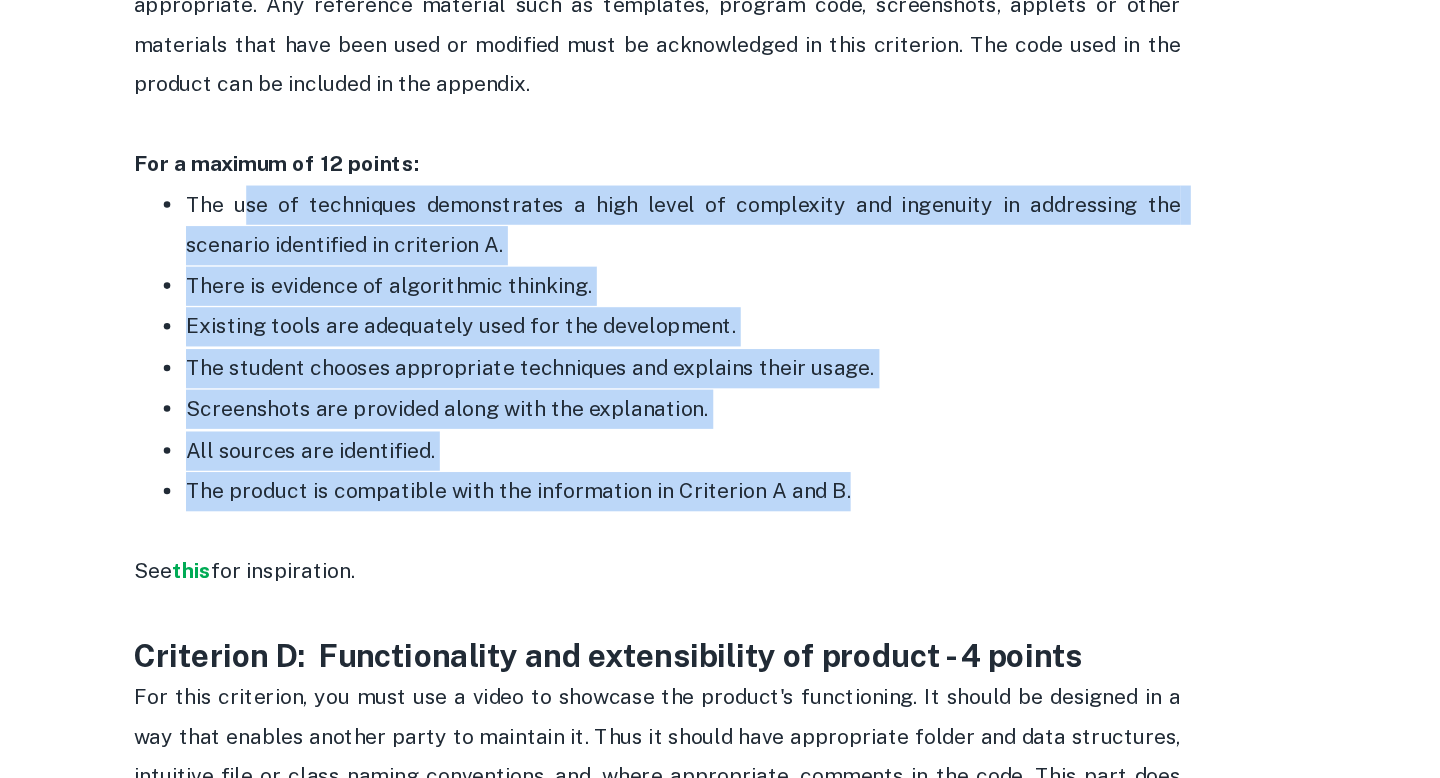 drag, startPoint x: 407, startPoint y: 305, endPoint x: 975, endPoint y: 517, distance: 606.27386 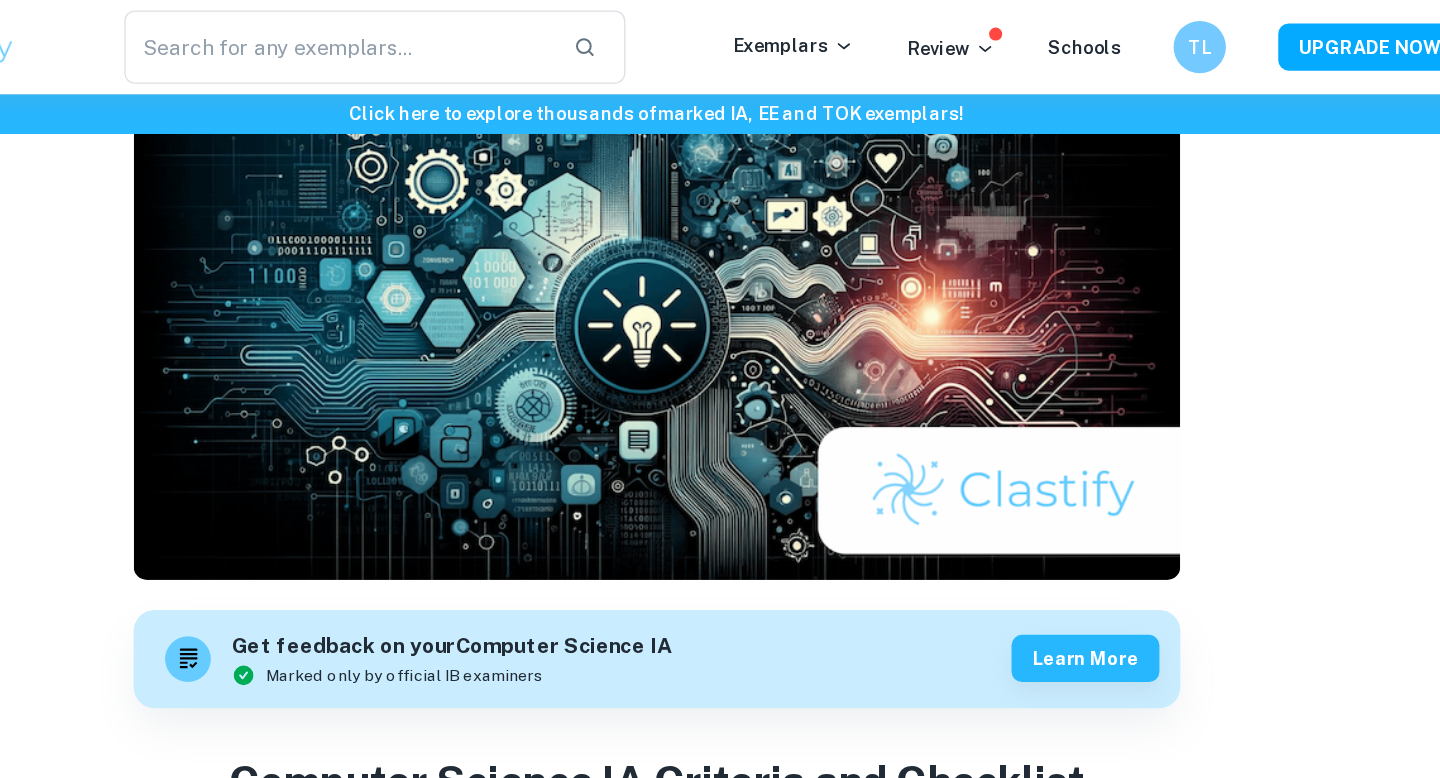 scroll, scrollTop: 0, scrollLeft: 0, axis: both 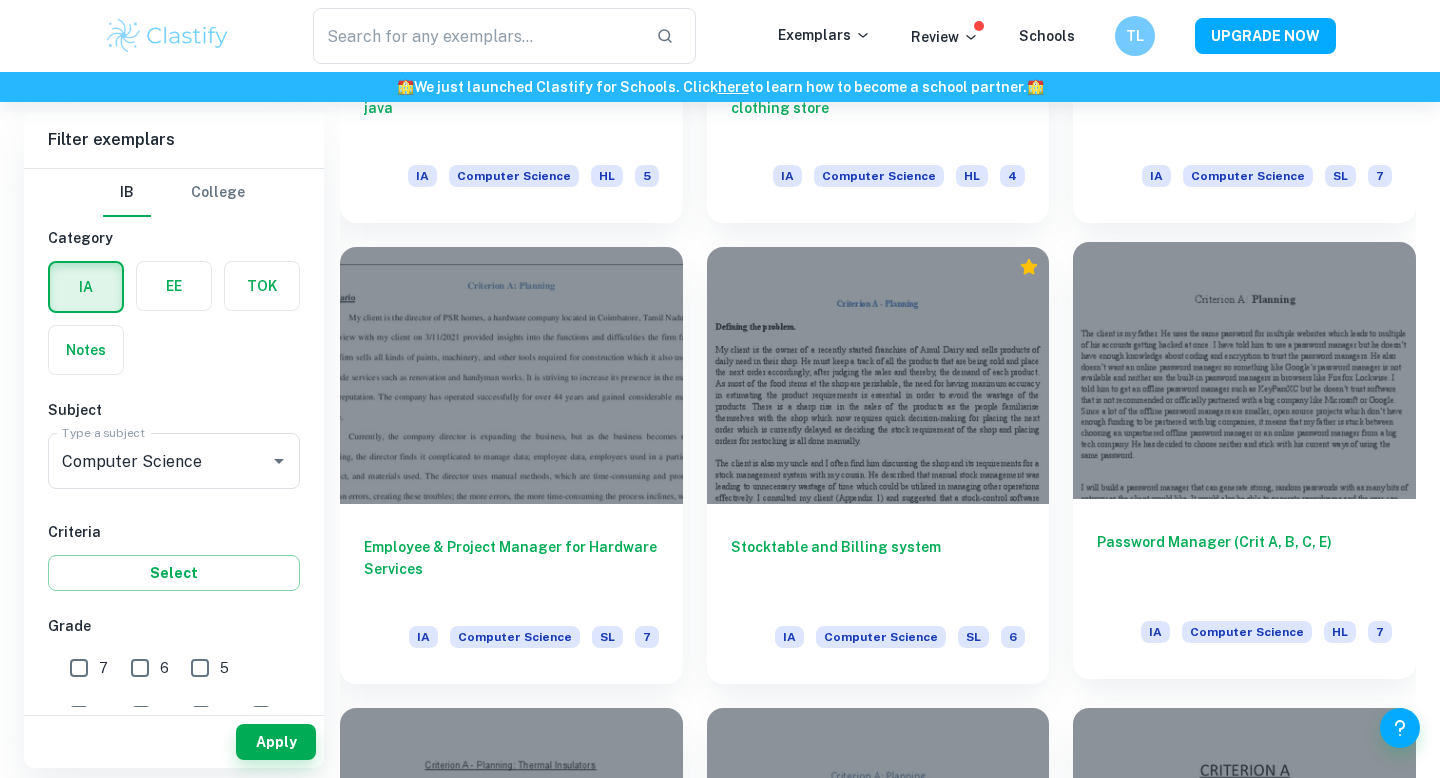 click at bounding box center [1244, 370] 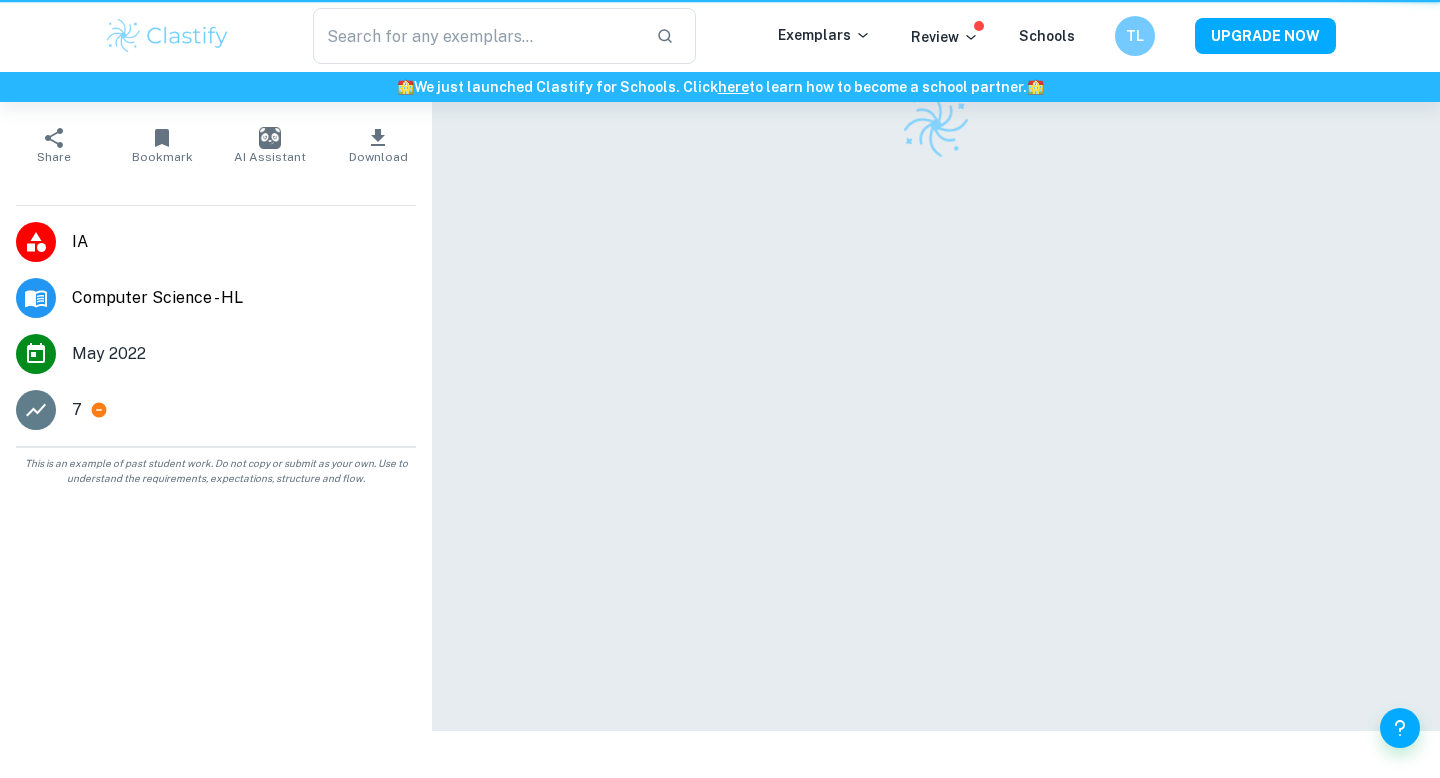 scroll, scrollTop: 0, scrollLeft: 0, axis: both 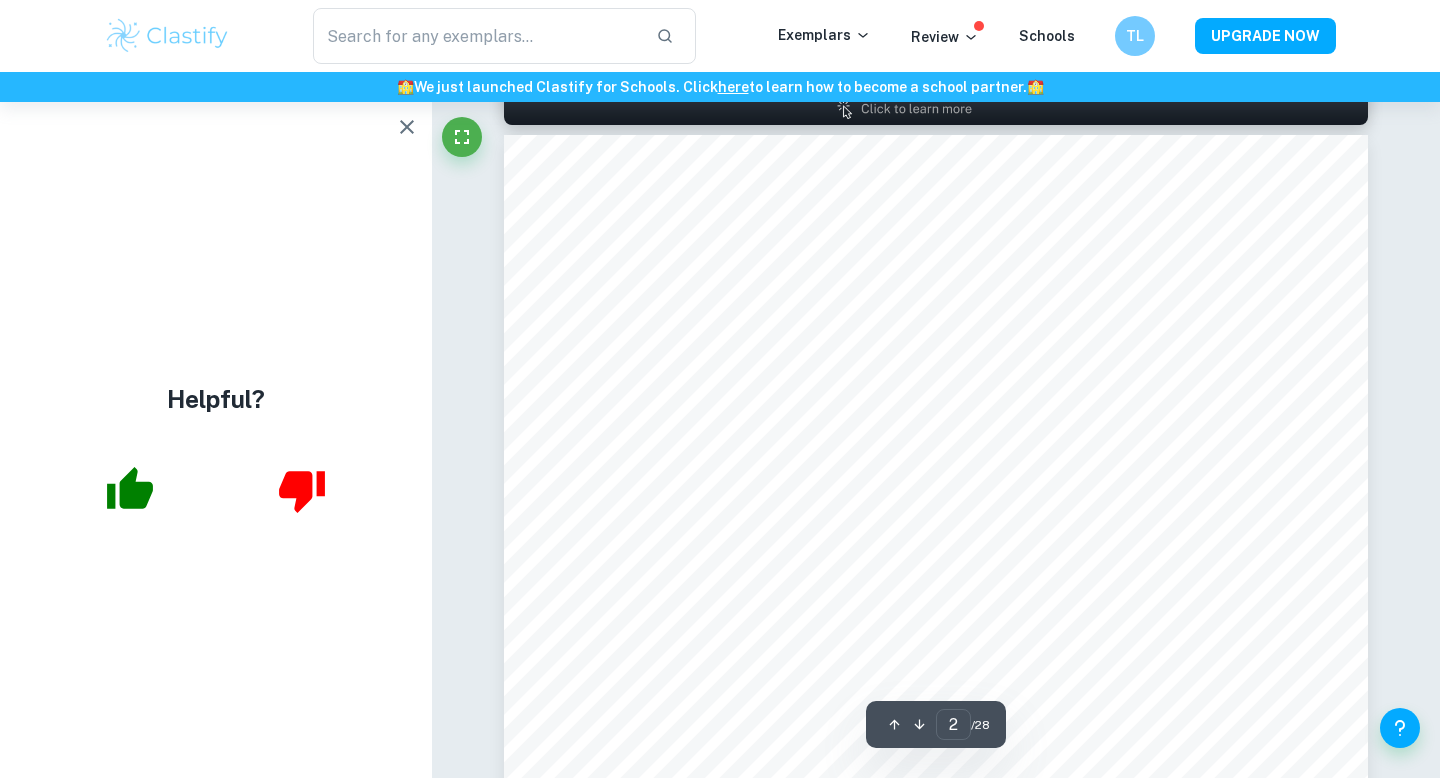 type on "1" 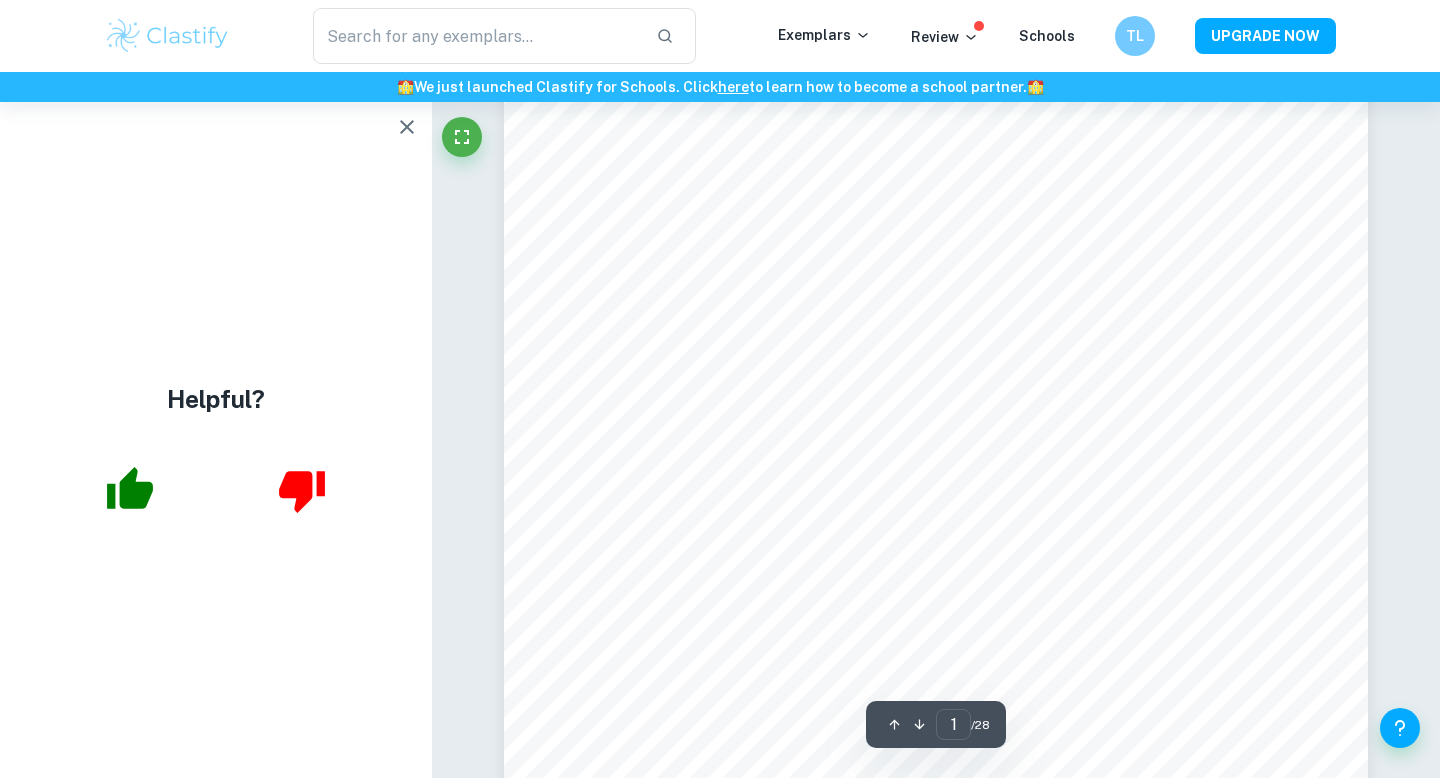 scroll, scrollTop: 0, scrollLeft: 0, axis: both 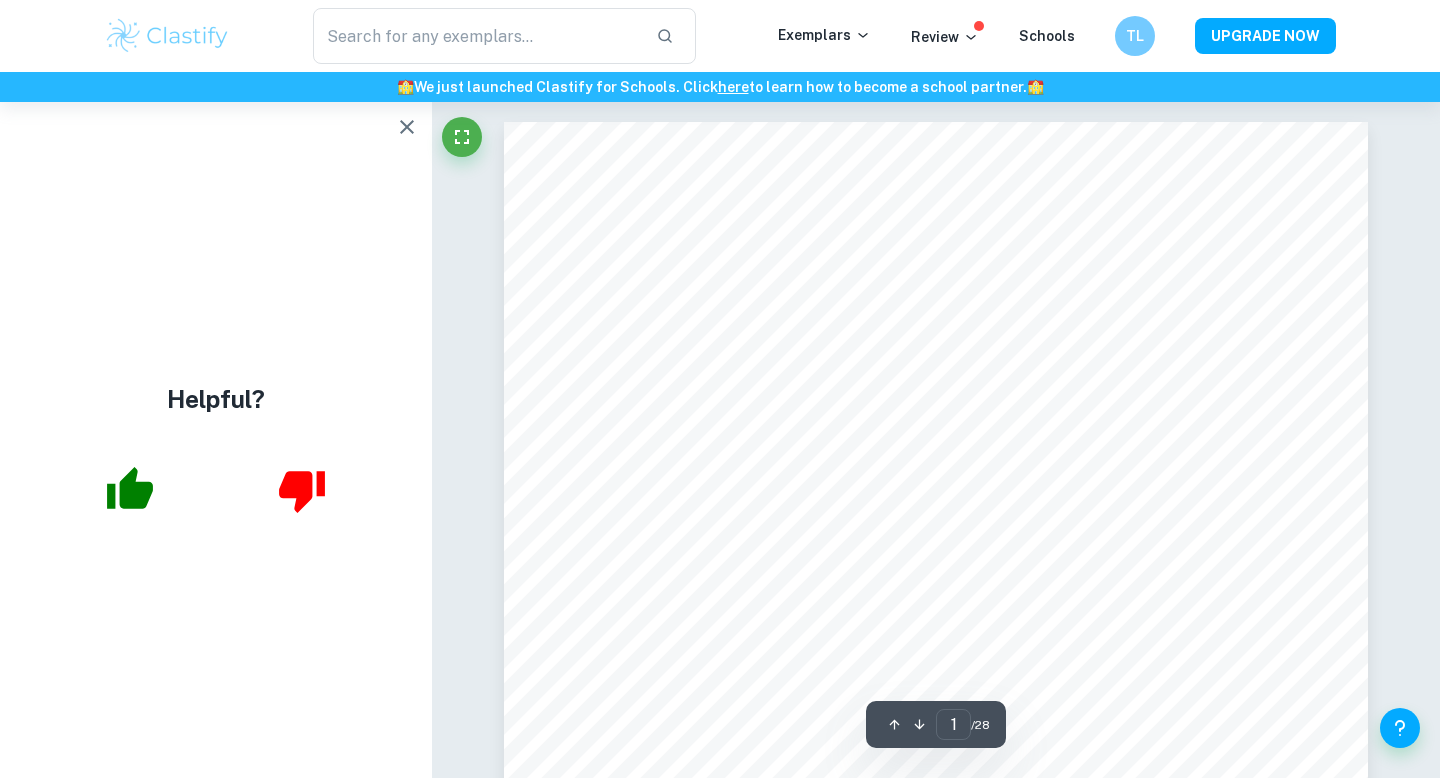 click at bounding box center [407, 127] 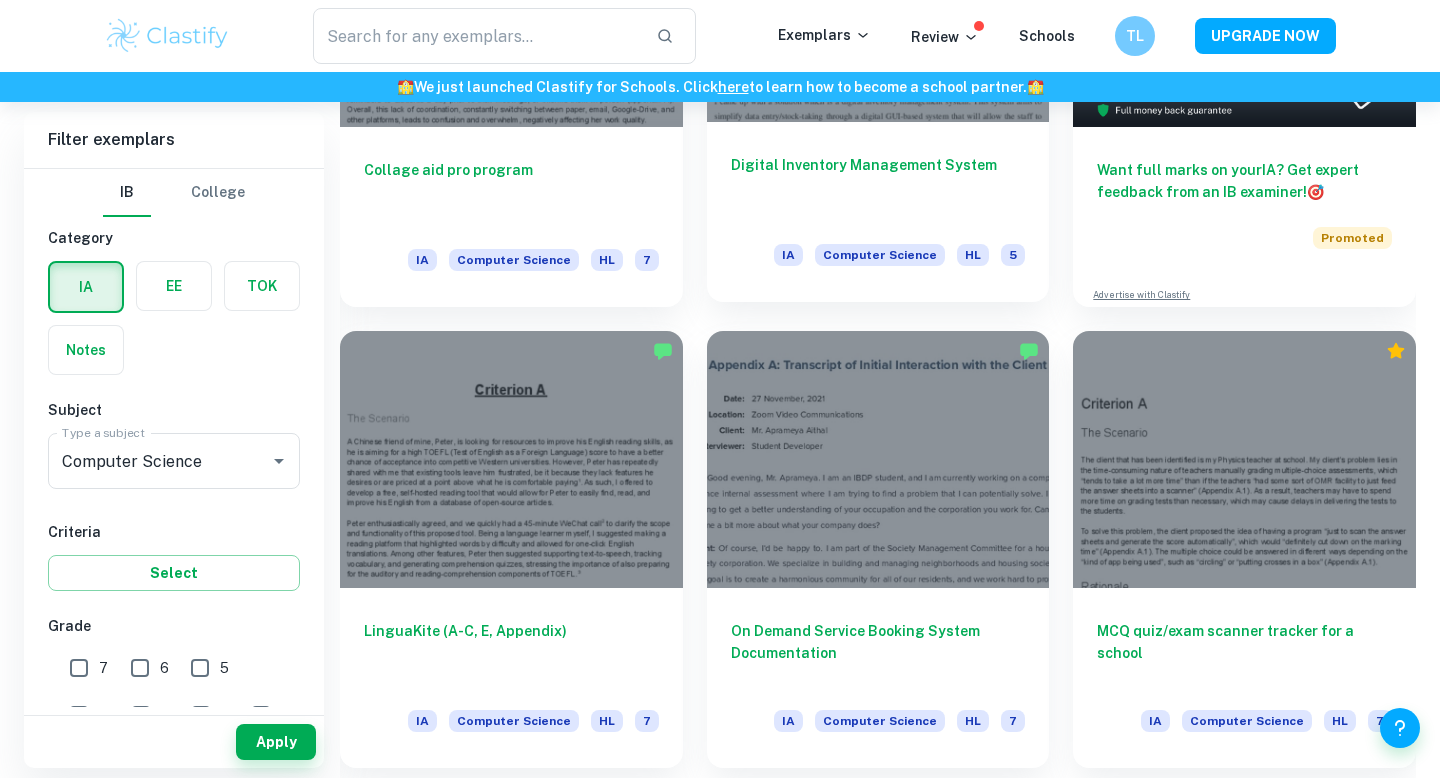 scroll, scrollTop: 816, scrollLeft: 0, axis: vertical 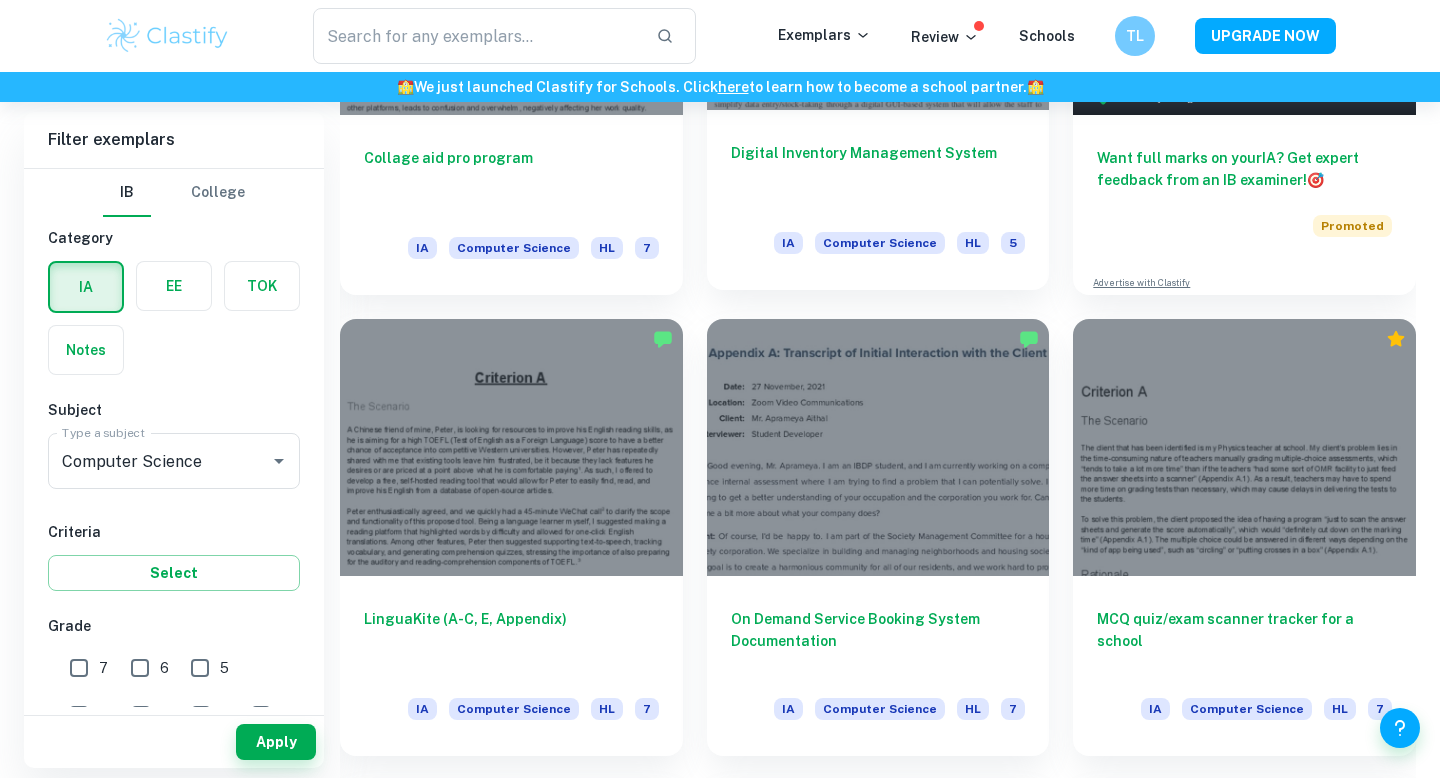 click at bounding box center [878, 447] 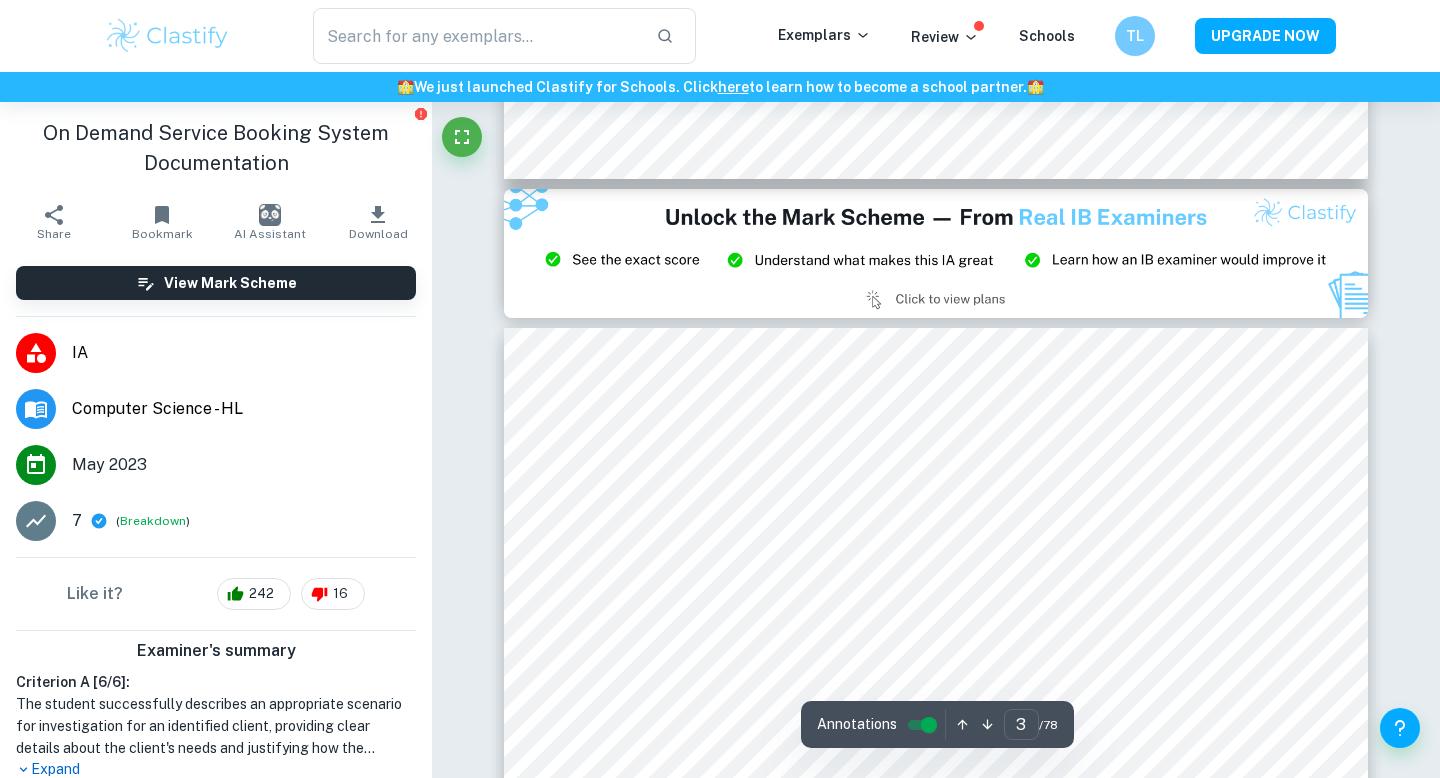 scroll, scrollTop: 2903, scrollLeft: 0, axis: vertical 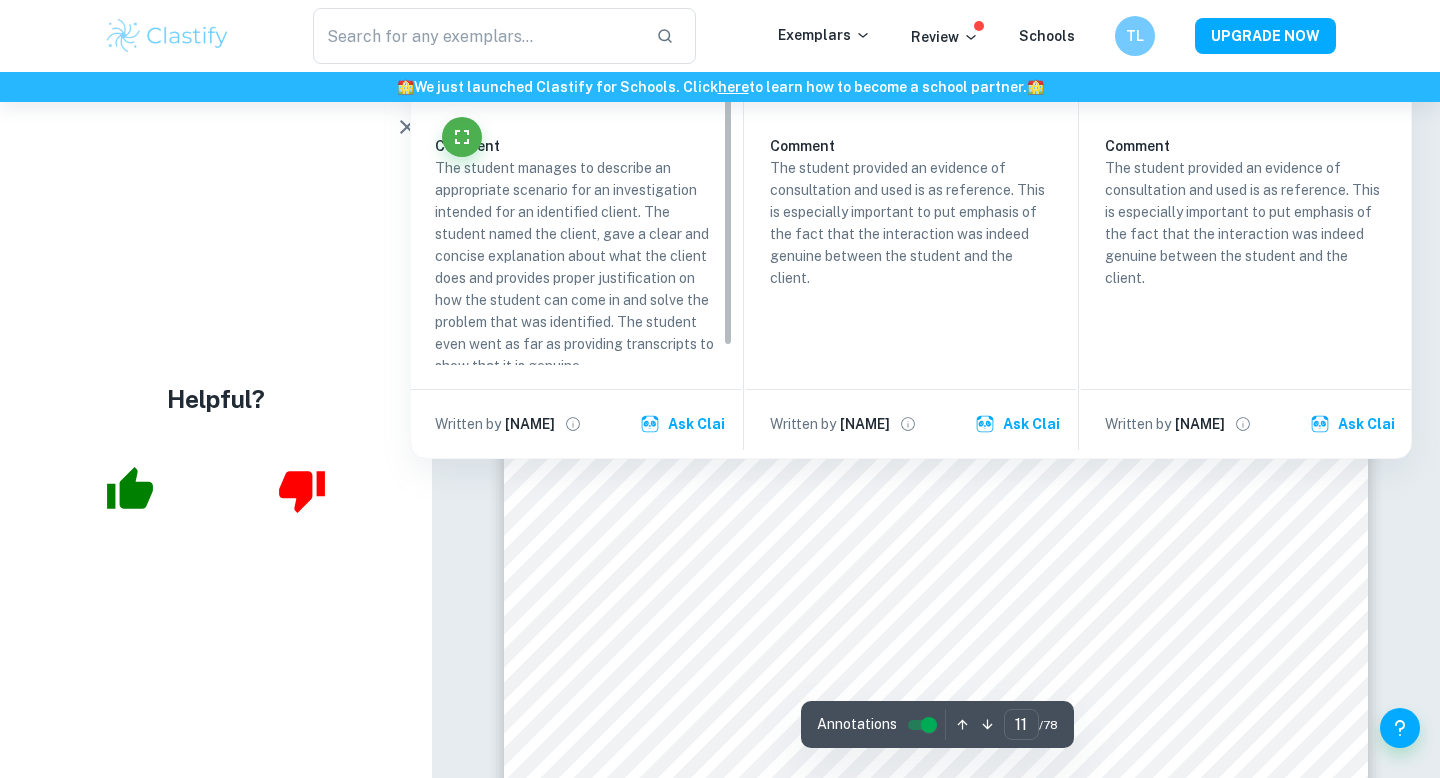 type on "10" 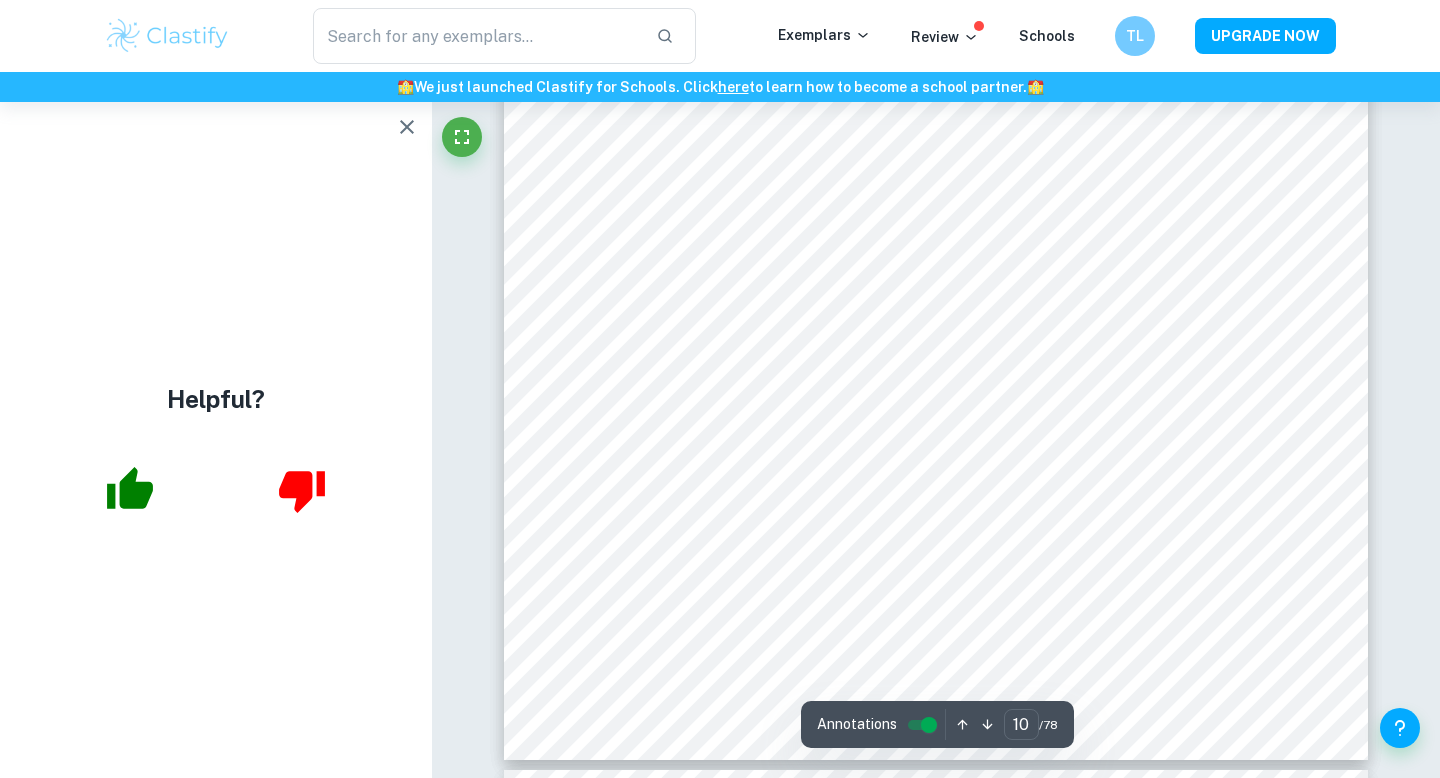 scroll, scrollTop: 12143, scrollLeft: 0, axis: vertical 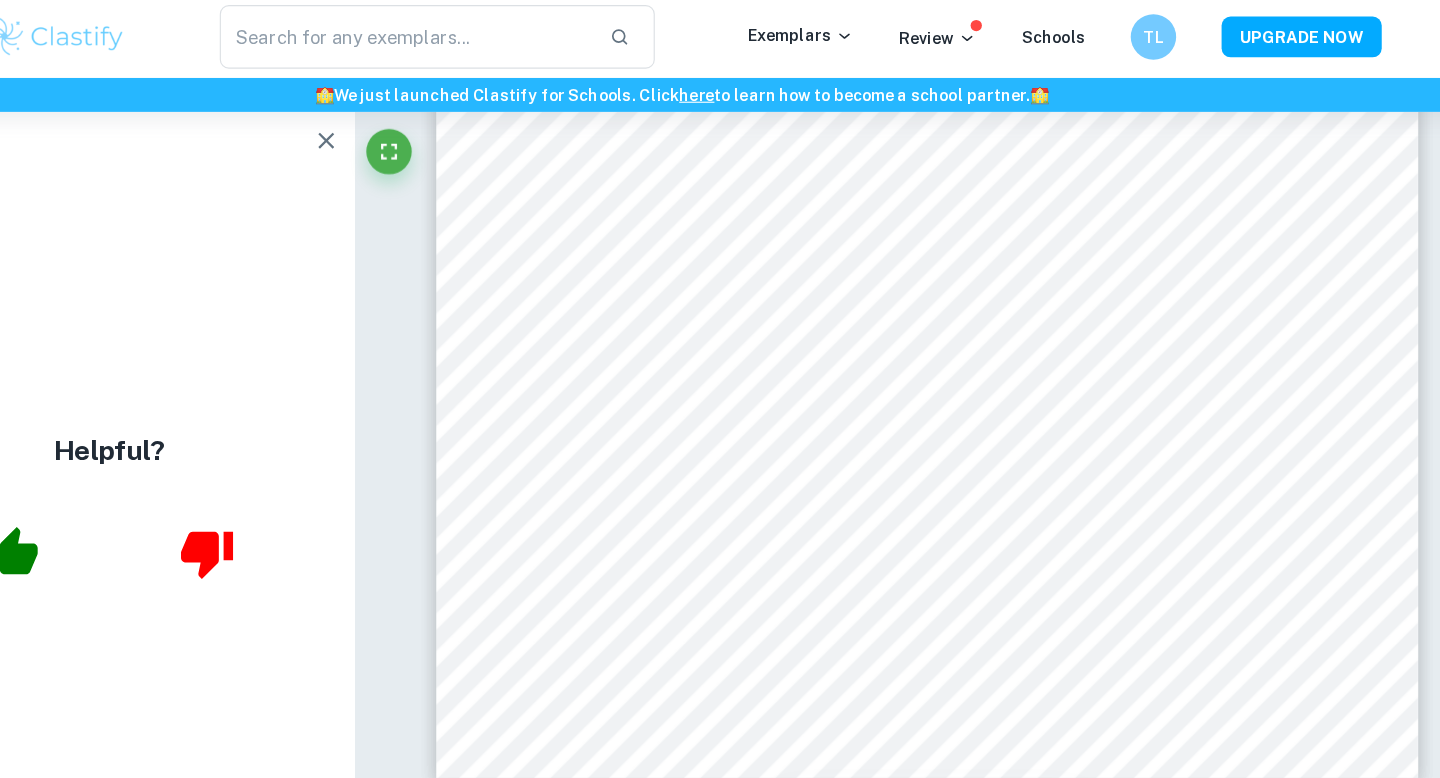 click on "Correct Criterion A The student describes an appropriate scenario for investigation for an identified client. Comment The student manages to describe an appropriate scenario for an investigation intended for an identified client. The student named the client, gave a clear and concise explanation about what the client does and provides proper justification on how the student can come in and solve the problem that was identified. The student even went as far as providing transcripts to show that it is genuine. Written by Jordy Ask Clai Correct Criterion A The student provides and describes evidence of consultation for the investigation. Comment The student provided an evidence of consultation and used is as reference. This is especially important to put emphasis of the fact that the interaction was indeed genuine between the student and the client. Written by Jordy Ask Clai Correct Criterion A The student provides and describes evidence of consultation for the investigation. Comment Written by Jordy Ask Clai" at bounding box center (936, 36153) 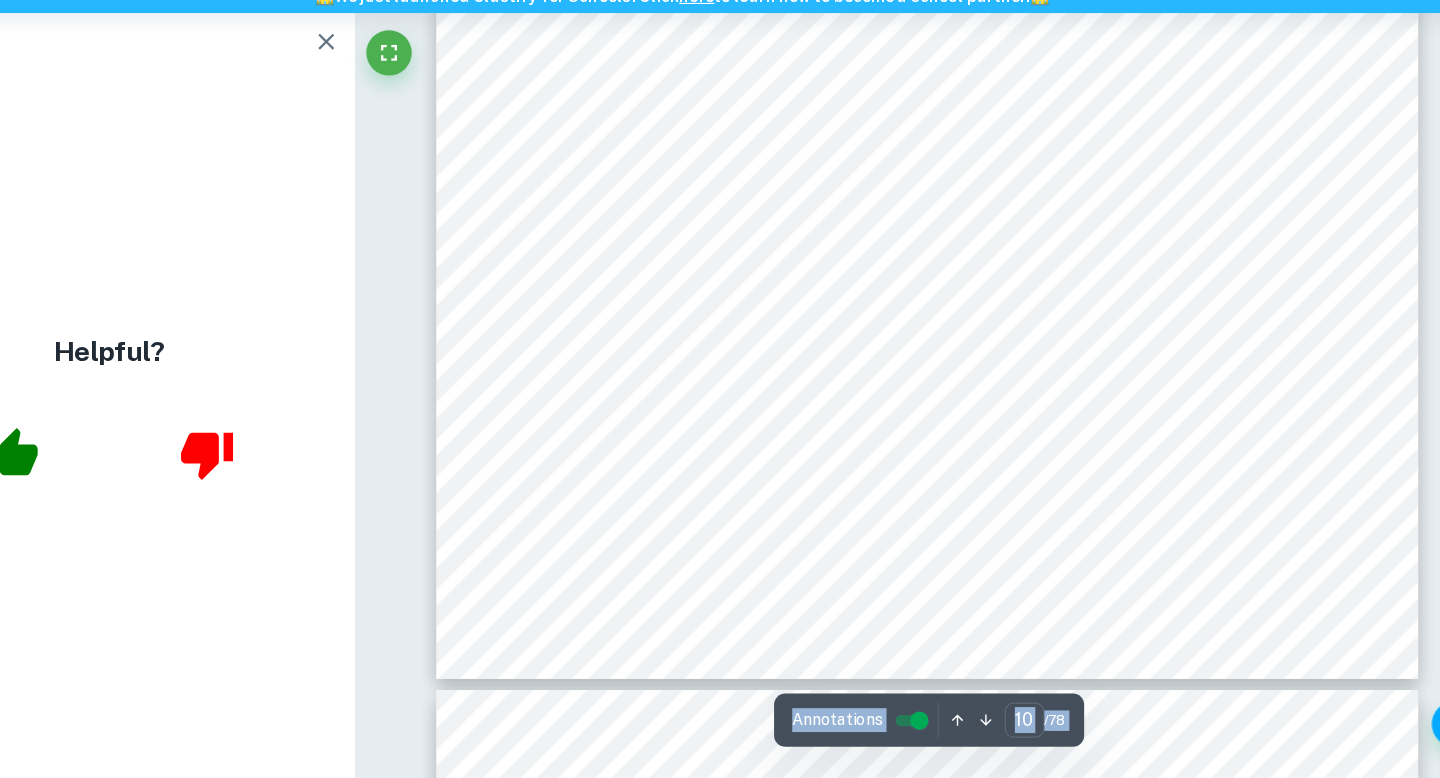 scroll, scrollTop: 12312, scrollLeft: 0, axis: vertical 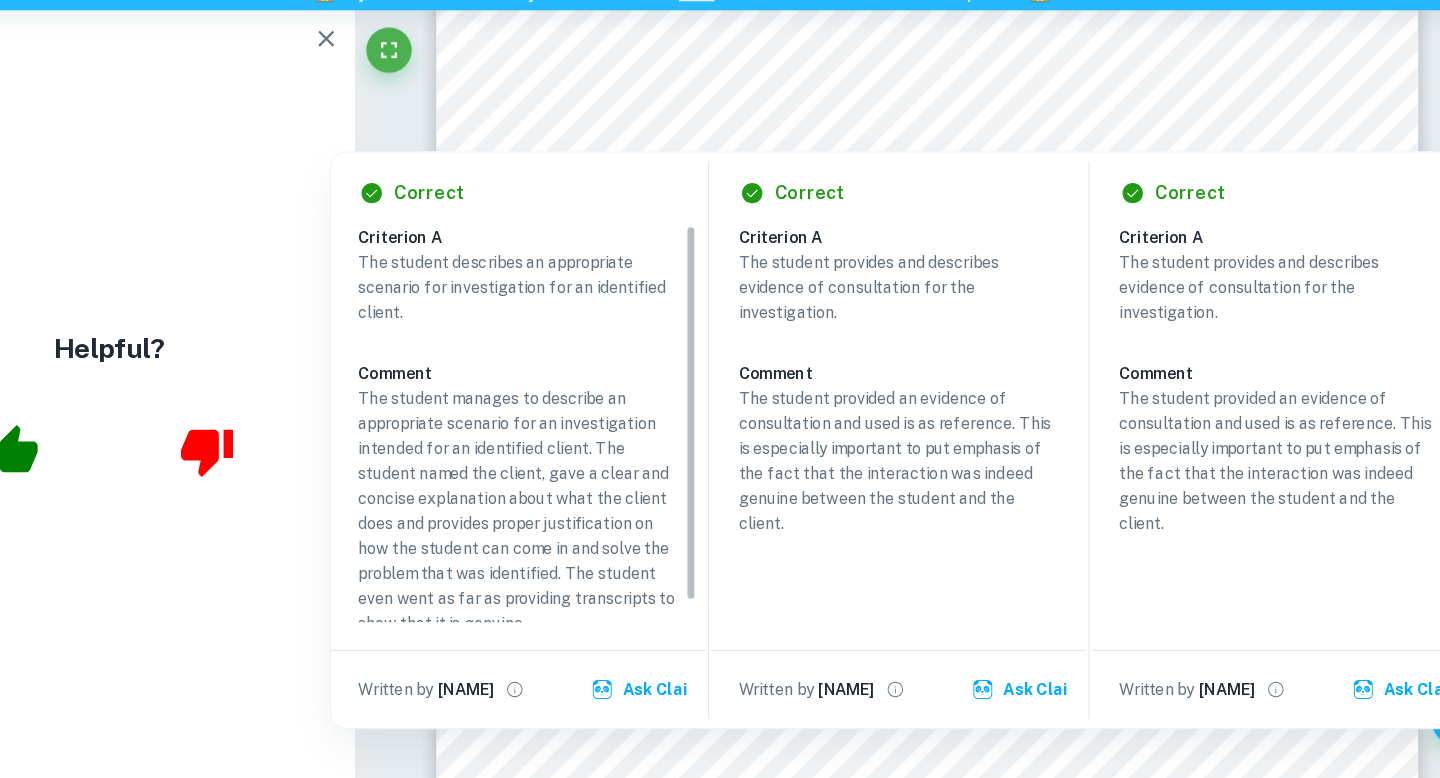 click on "The student provides and describes evidence of consultation for the investigation." at bounding box center [911, 346] 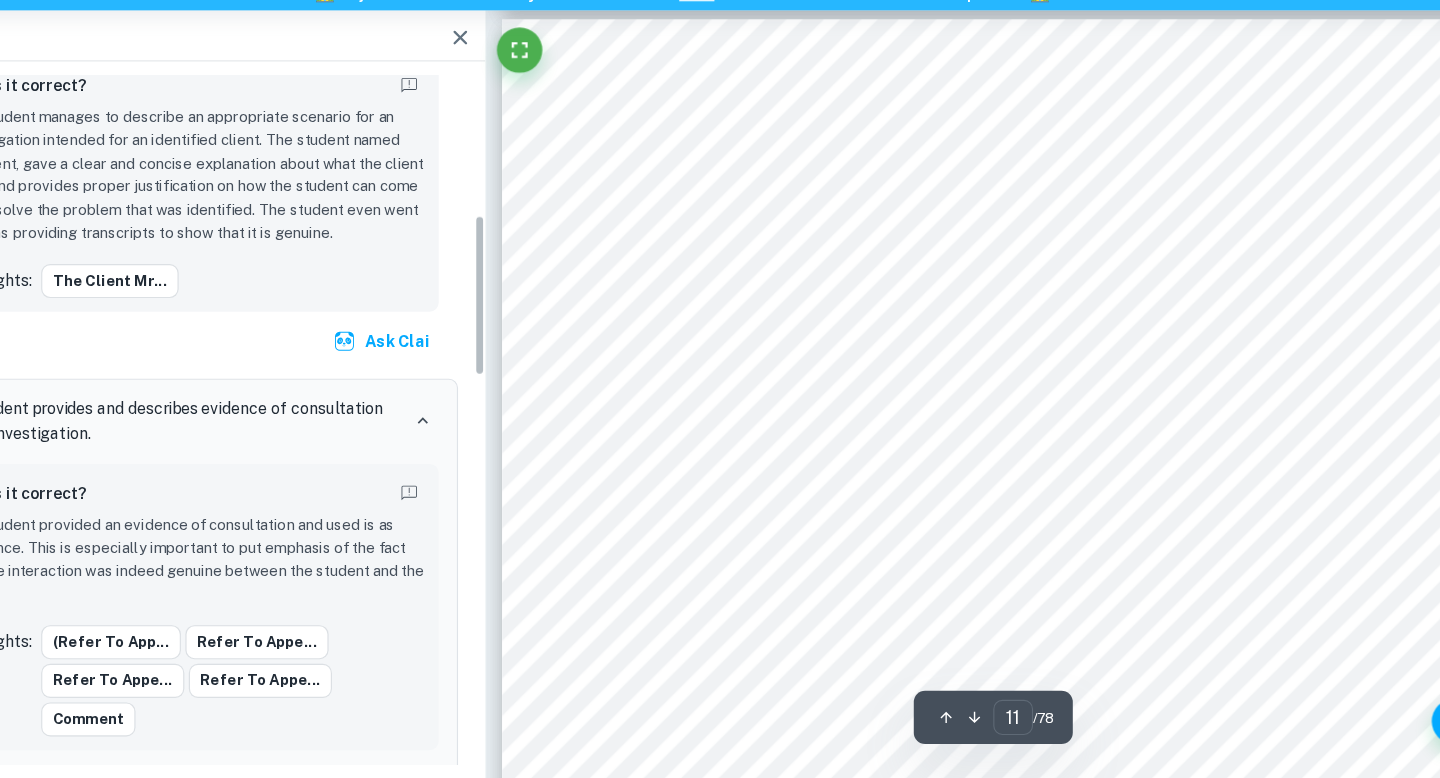 scroll, scrollTop: 526, scrollLeft: 0, axis: vertical 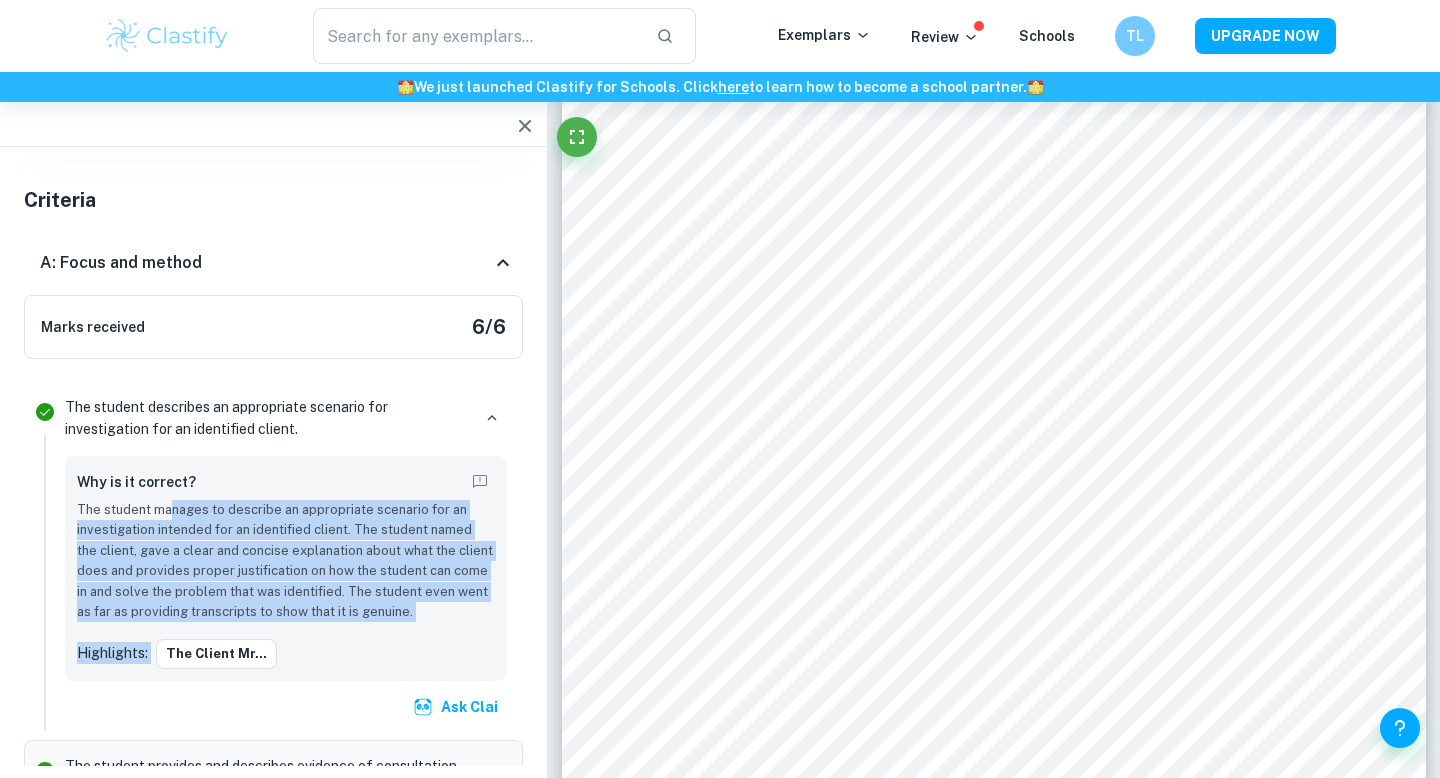 drag, startPoint x: 170, startPoint y: 518, endPoint x: 449, endPoint y: 608, distance: 293.15695 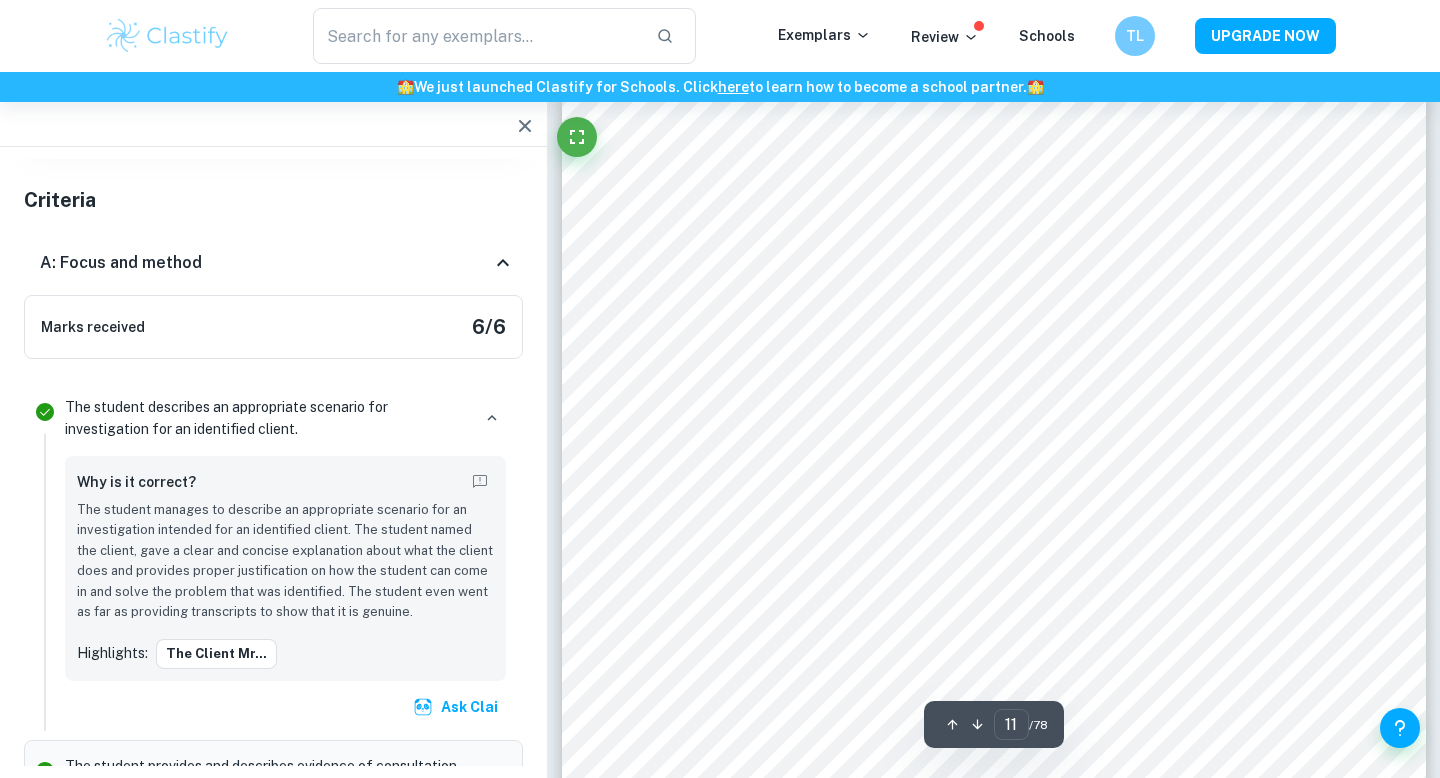 click at bounding box center [992, 569] 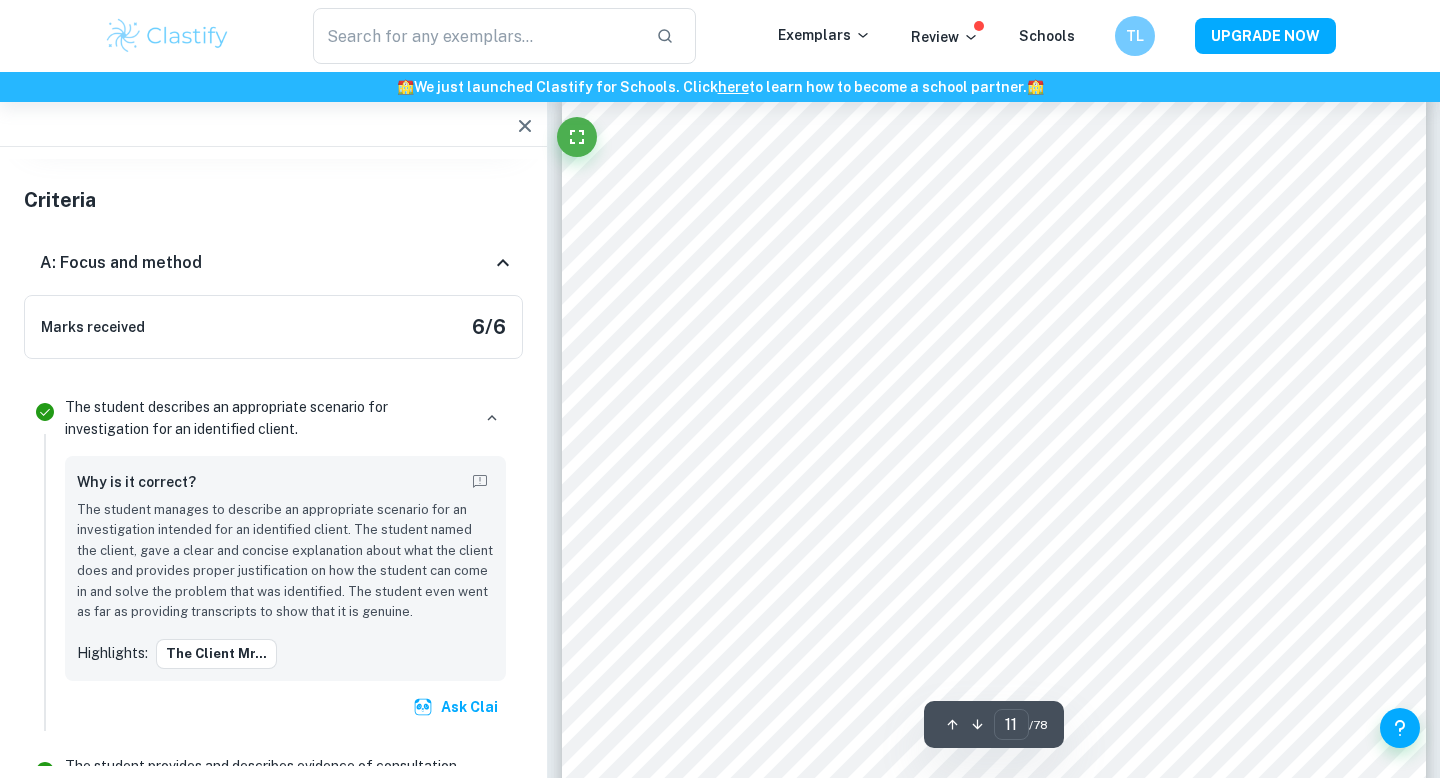 scroll, scrollTop: 878, scrollLeft: 0, axis: vertical 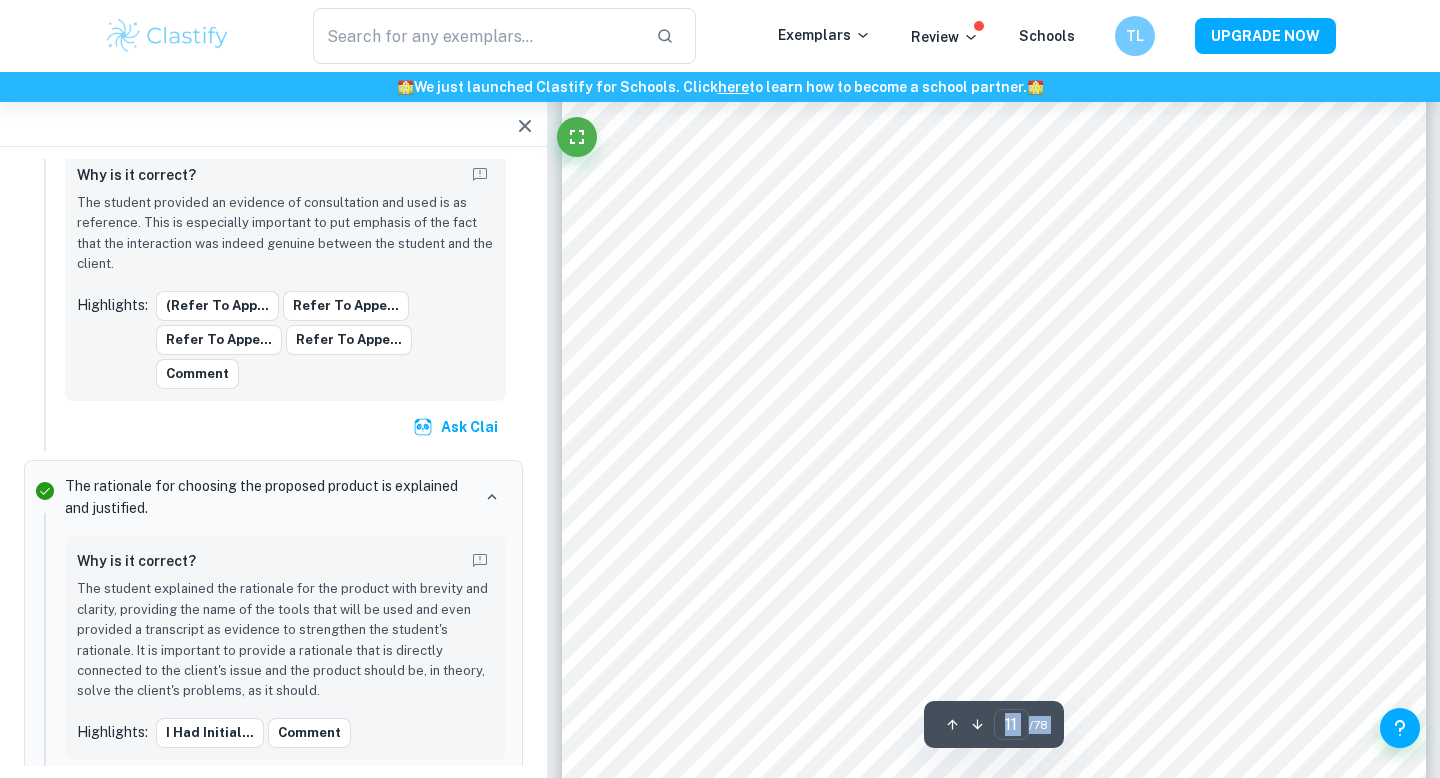 click on "Incorrect Submission-specific requirements Comment Unlock access to all  examiner  comments with Clastify Premium Upgrade Now   Correct Criterion A The student provides and describes evidence of consultation for the investigation. Comment The student provided an evidence of consultation and used is as reference. This is especially important to put emphasis of the fact that the interaction was indeed genuine between the student and the client. Written by Jordy Ask Clai Correct Submission-specific requirements Comment Unlock access to all  examiner  comments with Clastify Premium Upgrade Now   Correct Criterion A The rationale for choosing the proposed product is explained and justified. Comment Written by Jordy Ask Clai Correct Submission-specific requirements Comment Unlock access to all  examiner  comments with Clastify Premium Upgrade Now   Correct Criterion A The student describes an appropriate scenario for investigation for an identified client. Comment Written by Jordy Ask Clai Correct Criterion A Jordy" at bounding box center (993, 35552) 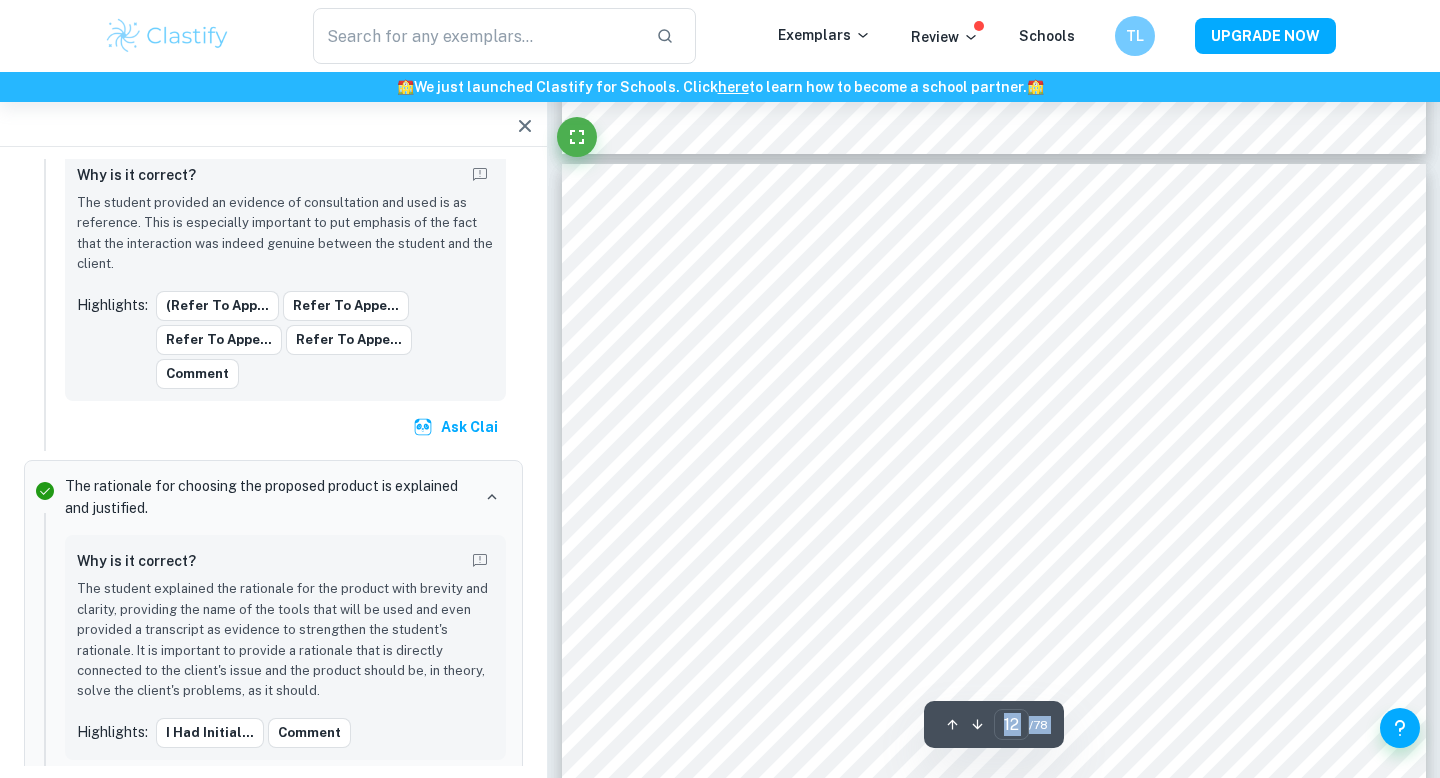 scroll, scrollTop: 13492, scrollLeft: 0, axis: vertical 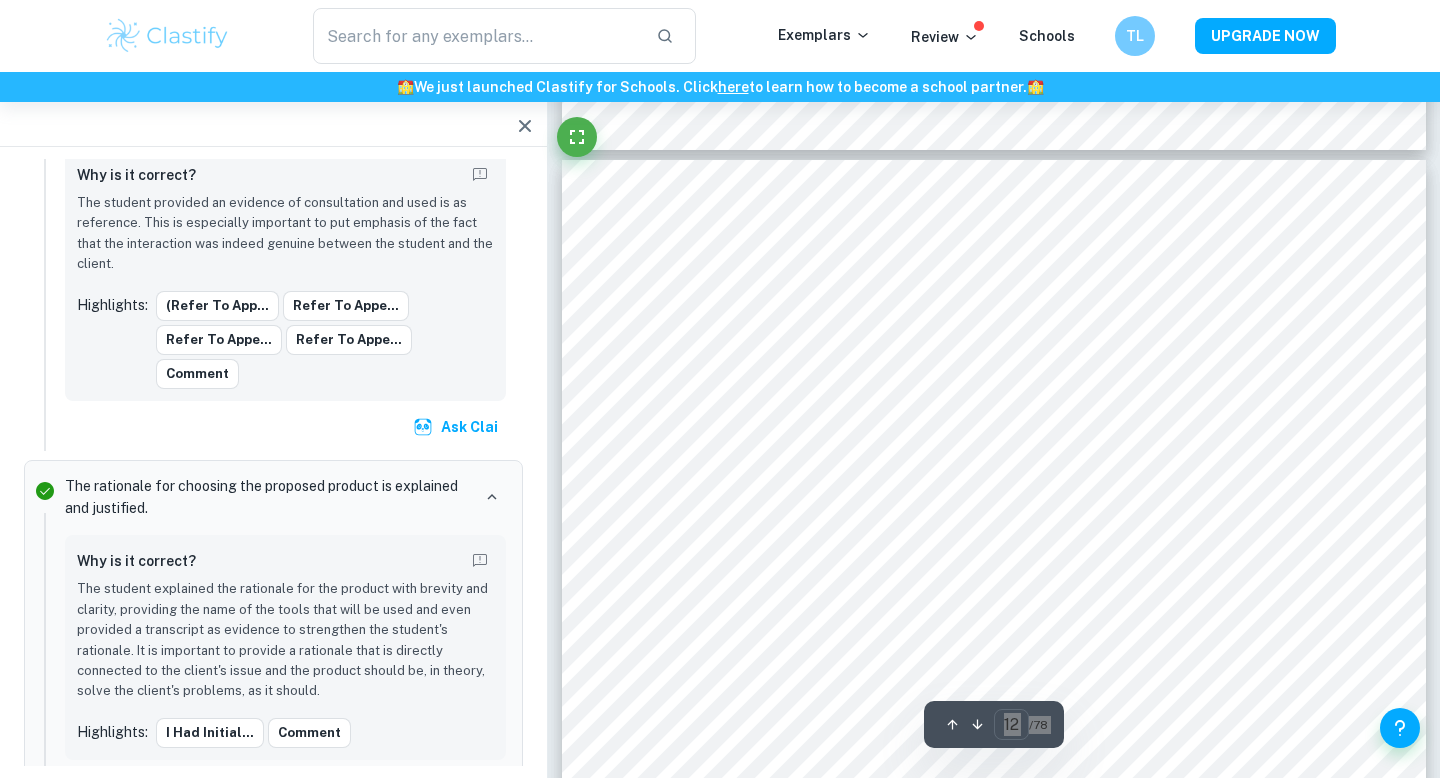 drag, startPoint x: 836, startPoint y: 399, endPoint x: 1164, endPoint y: 3, distance: 514.1984 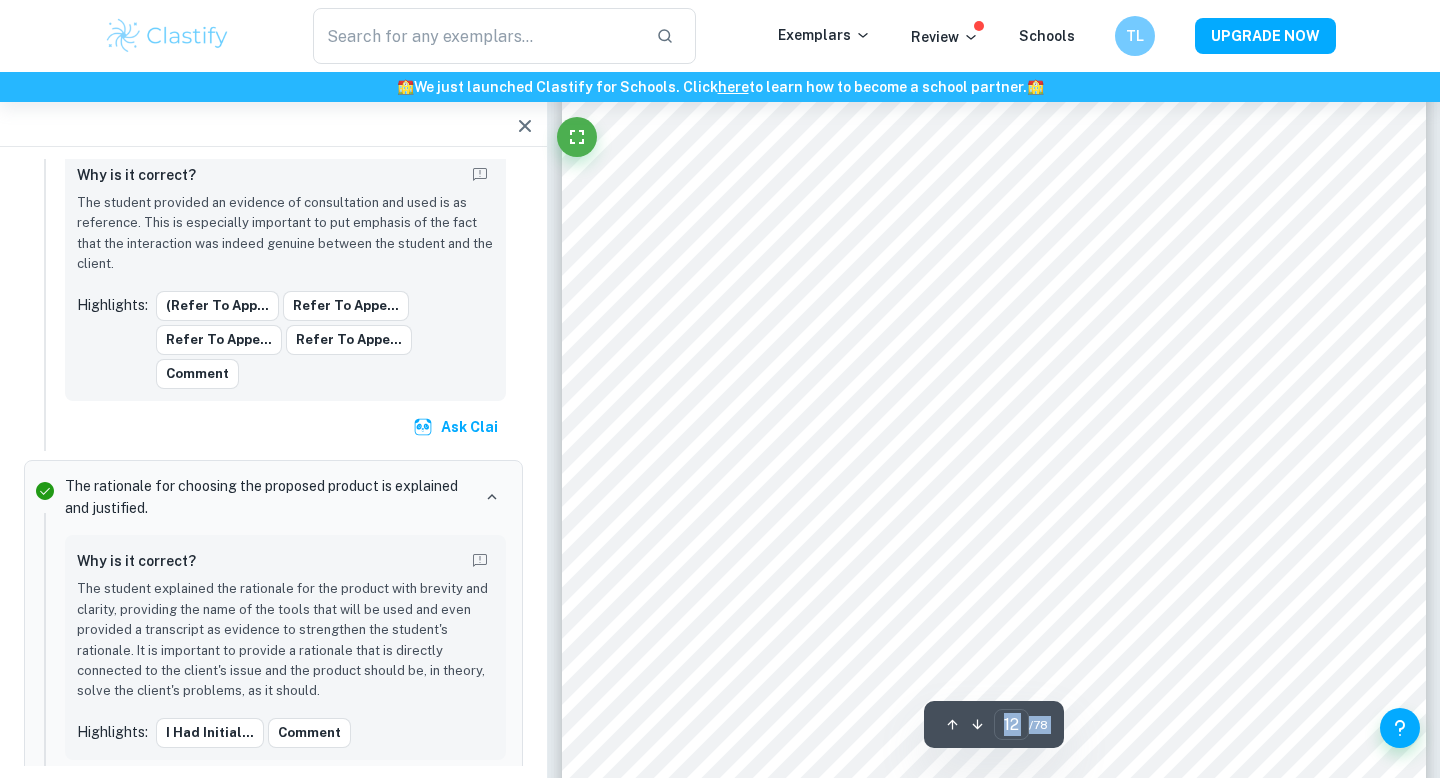 scroll, scrollTop: 14129, scrollLeft: 0, axis: vertical 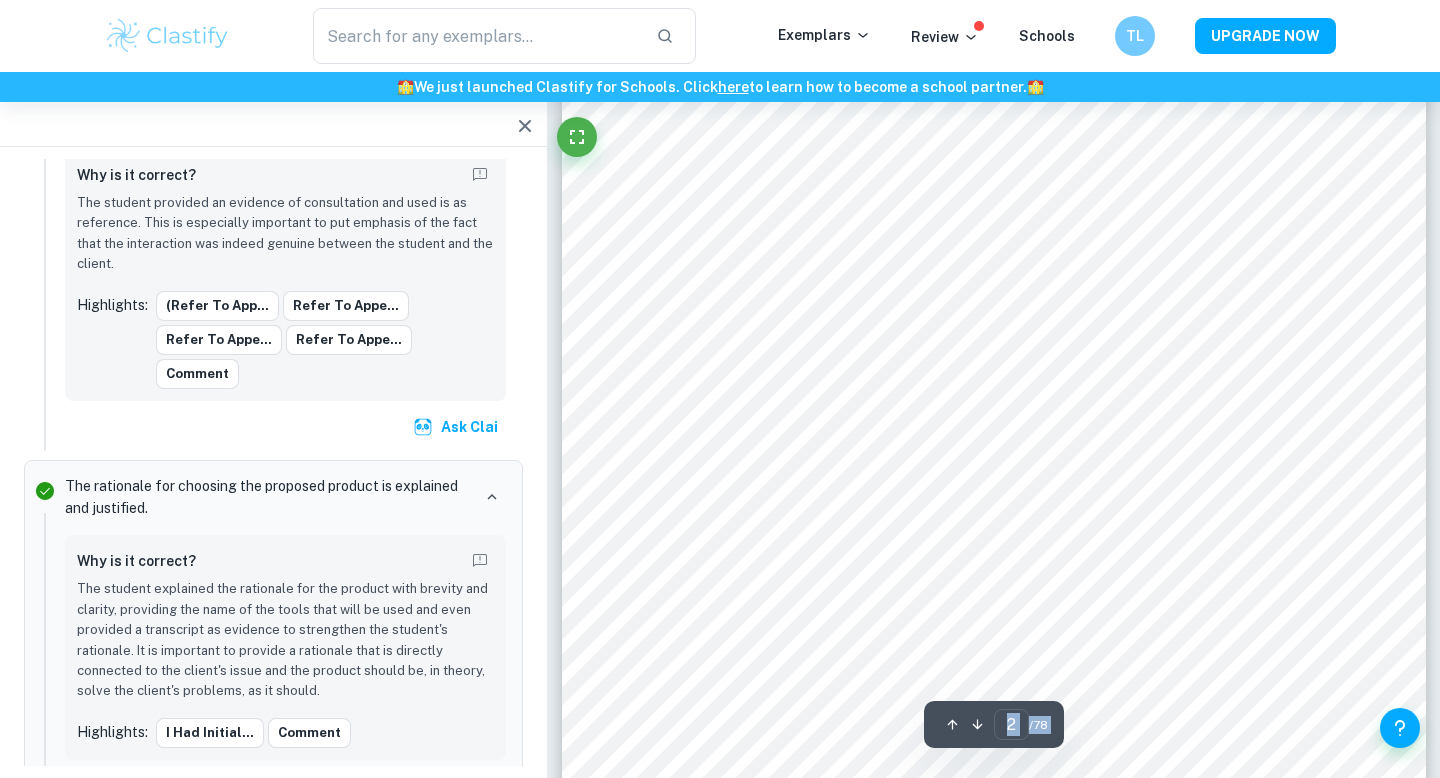 type on "1" 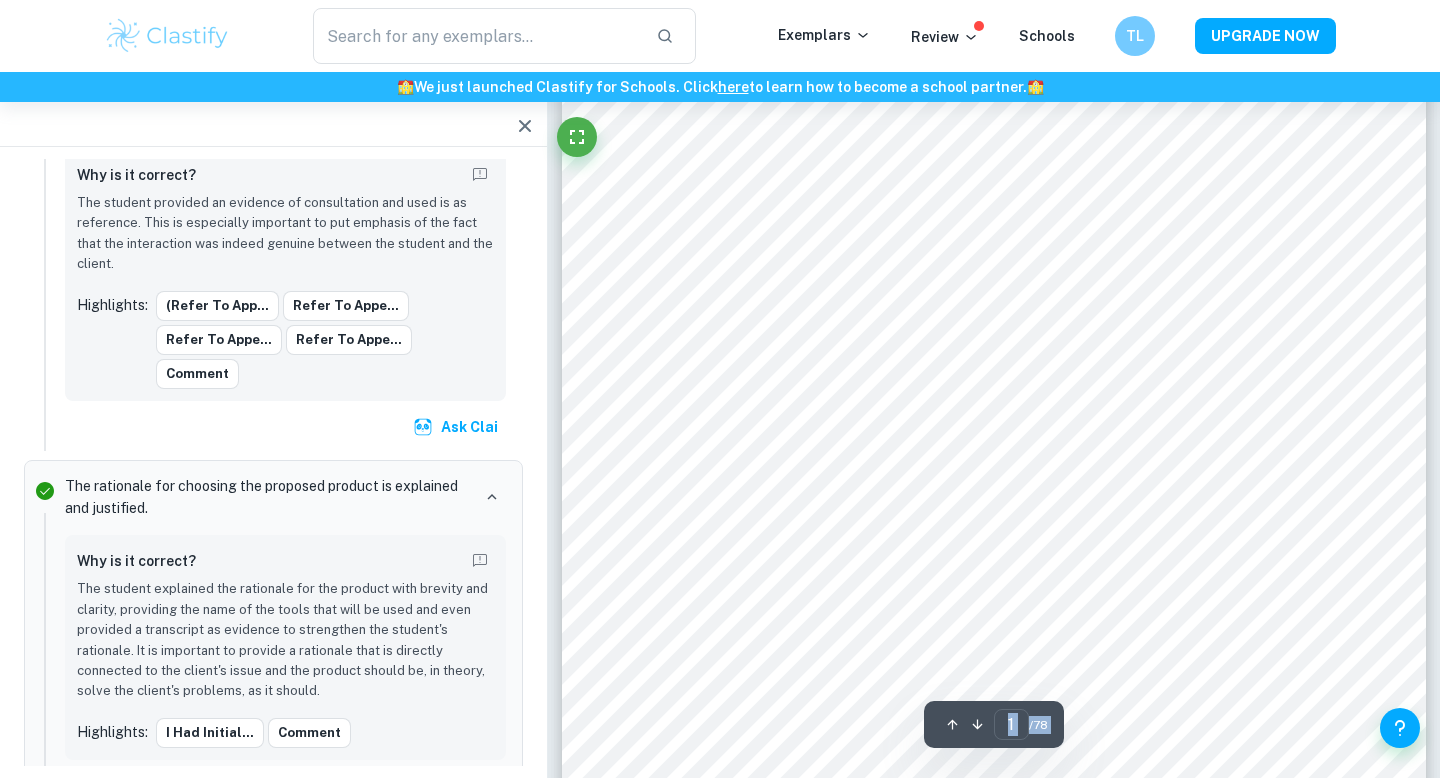 scroll, scrollTop: 0, scrollLeft: 0, axis: both 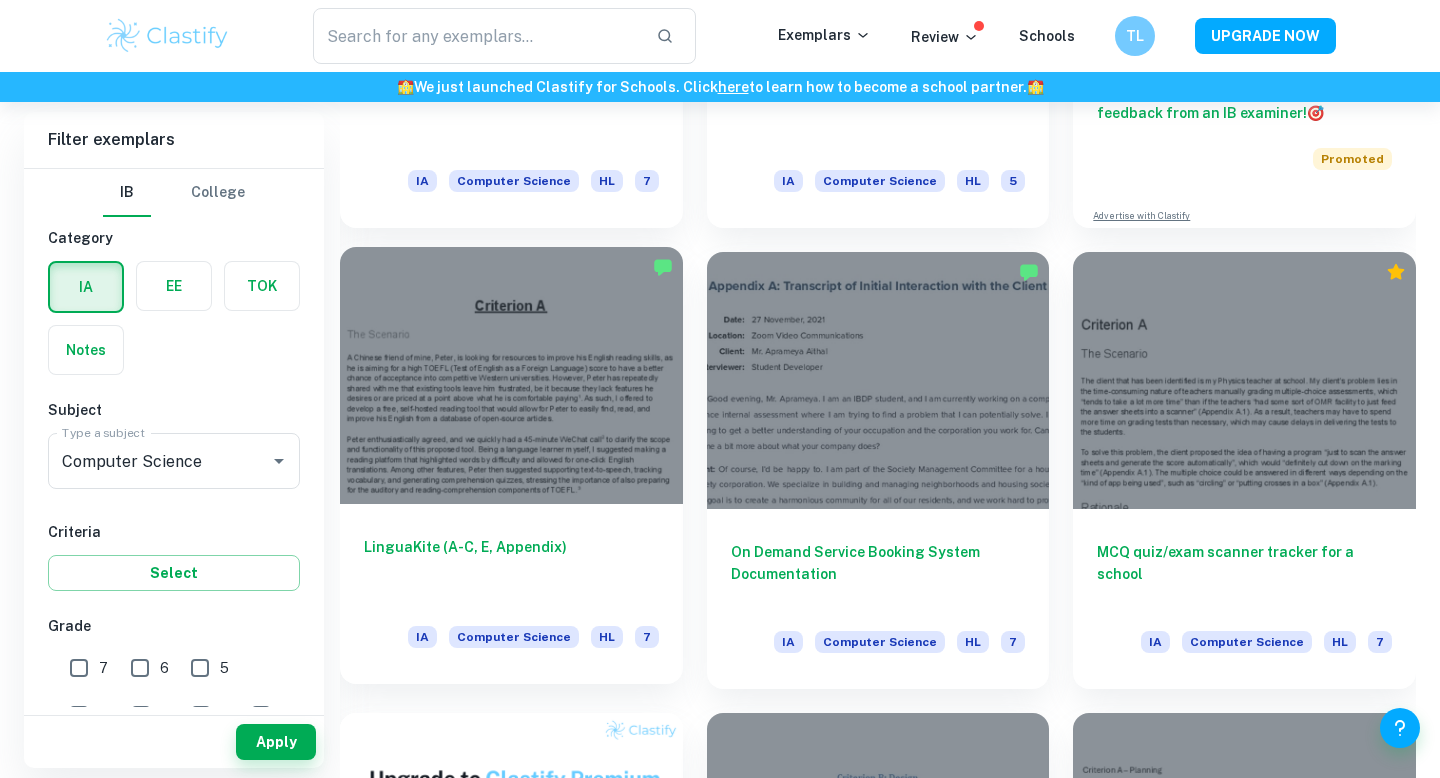 click on "LinguaKite (A-C, E, Appendix)" at bounding box center [511, 569] 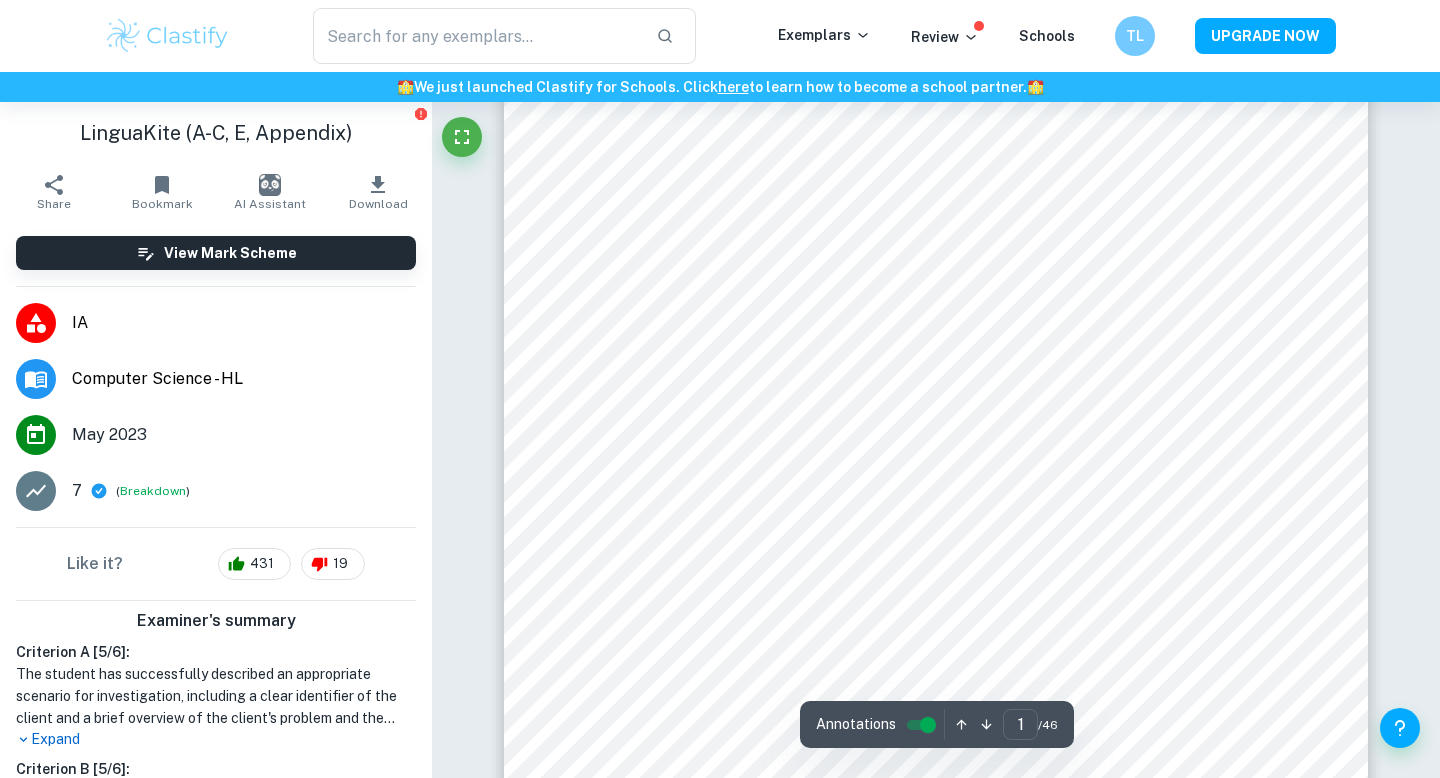 scroll, scrollTop: 69, scrollLeft: 0, axis: vertical 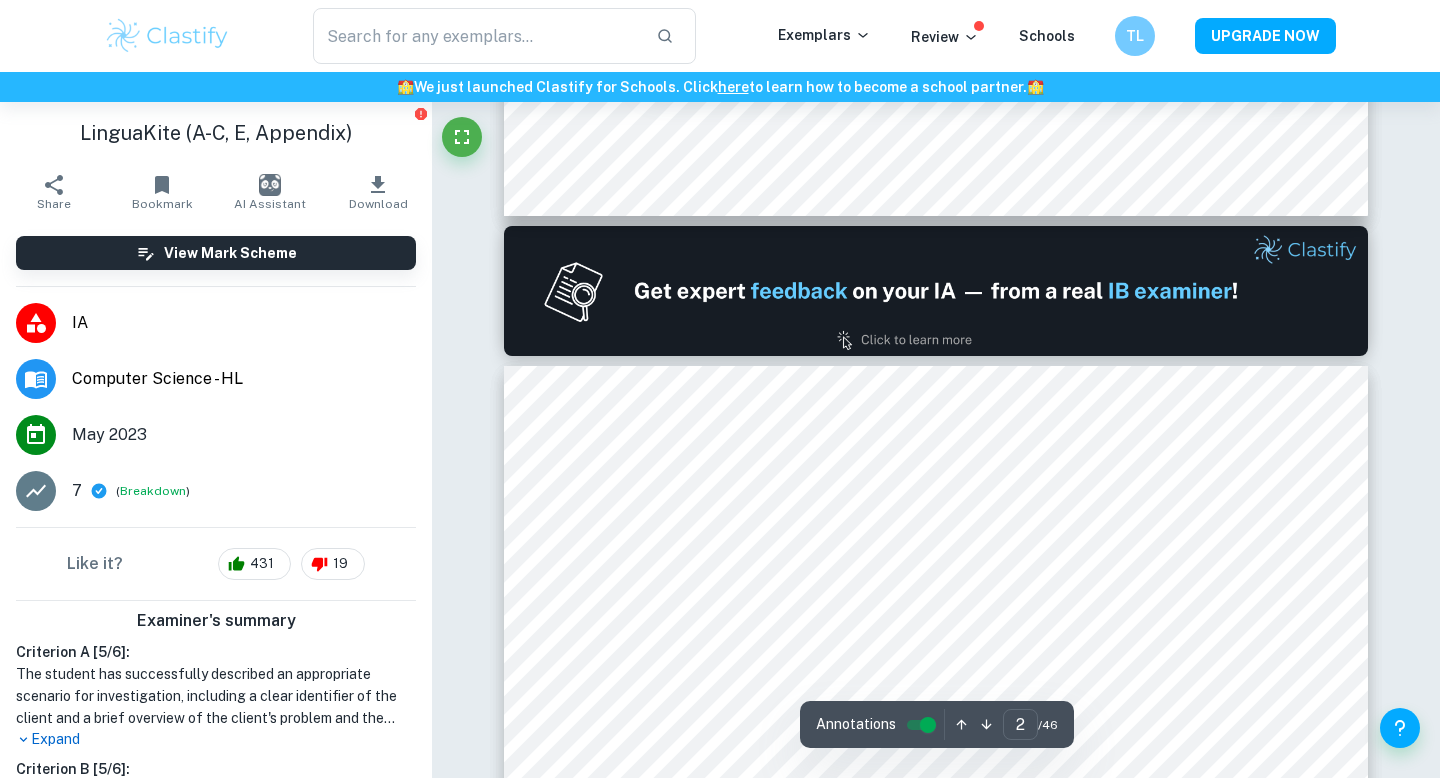 type on "1" 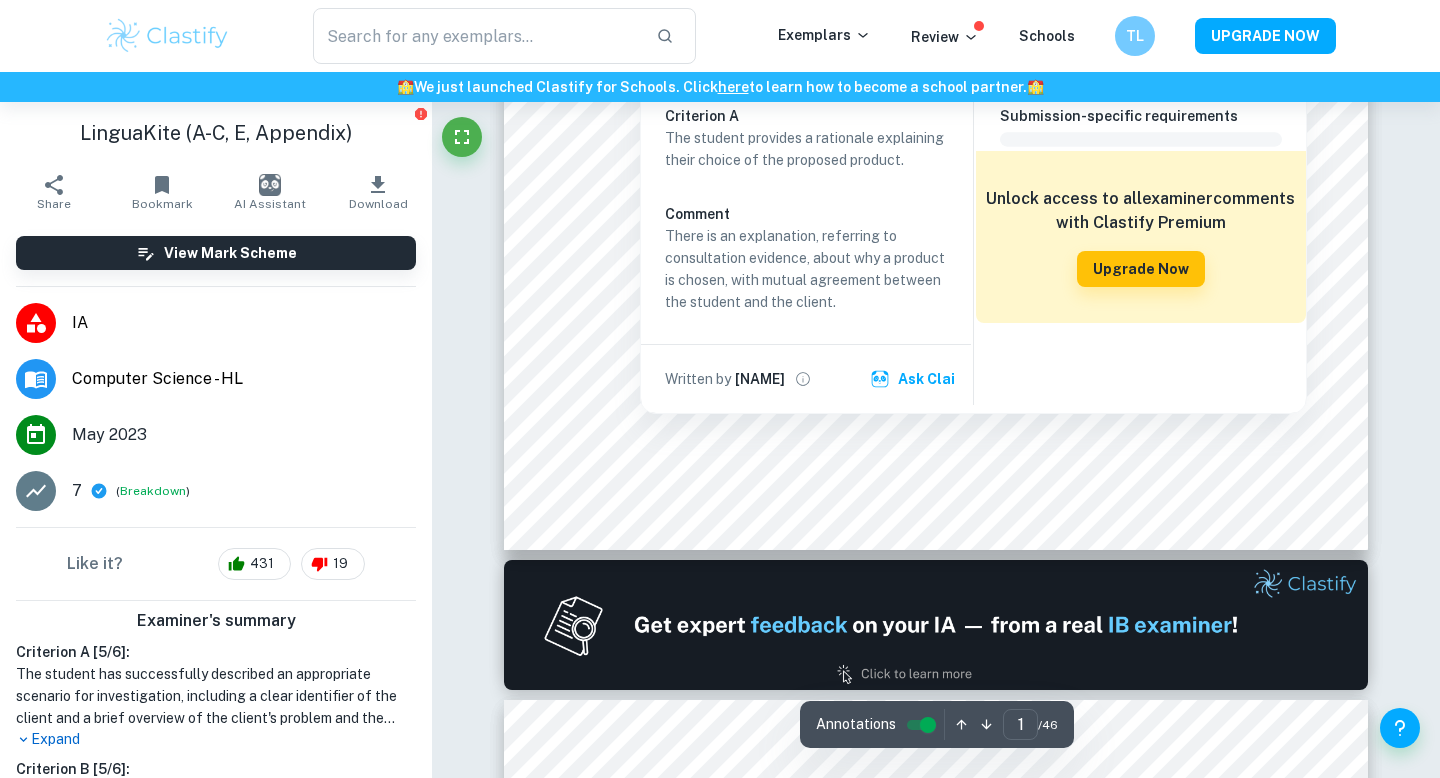 scroll, scrollTop: 0, scrollLeft: 0, axis: both 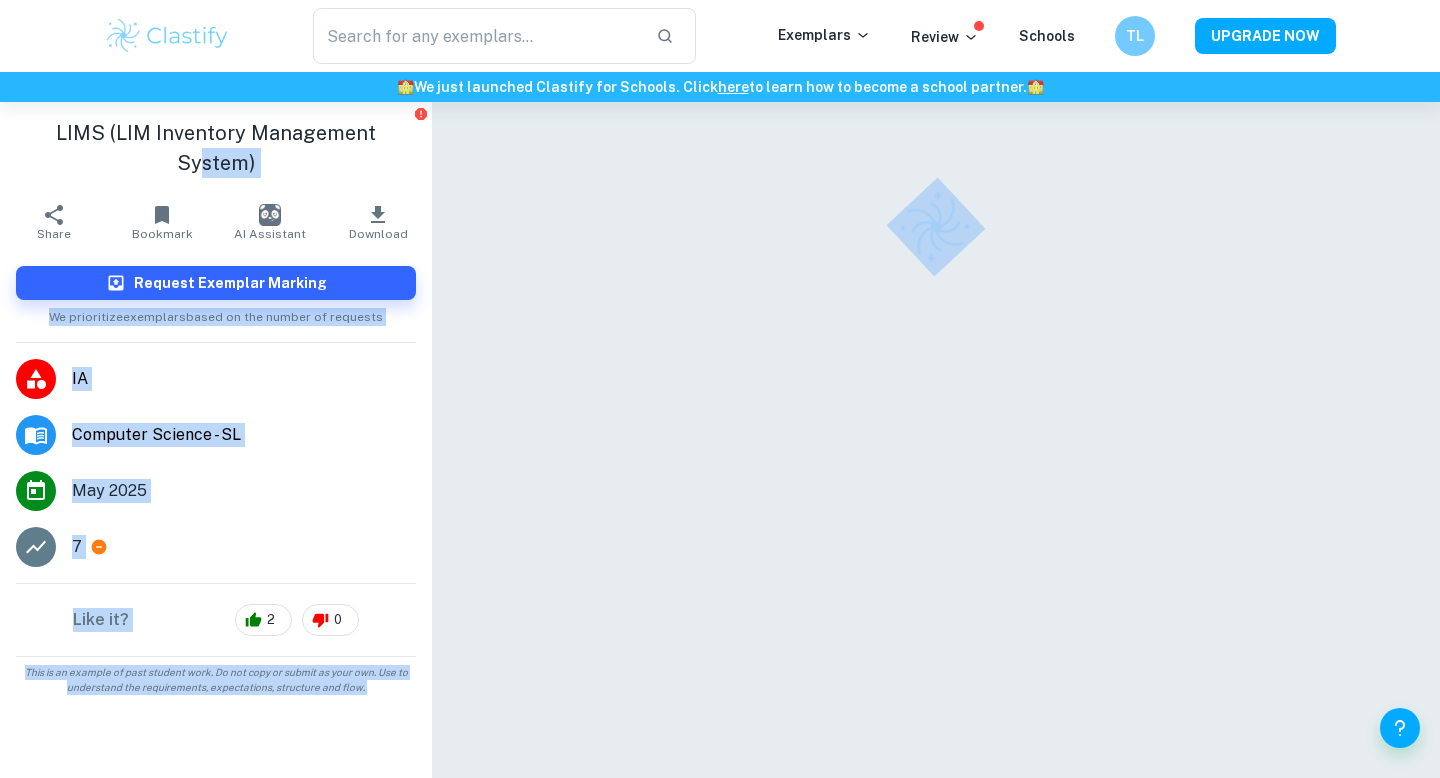 drag, startPoint x: 357, startPoint y: 136, endPoint x: 502, endPoint y: 167, distance: 148.27676 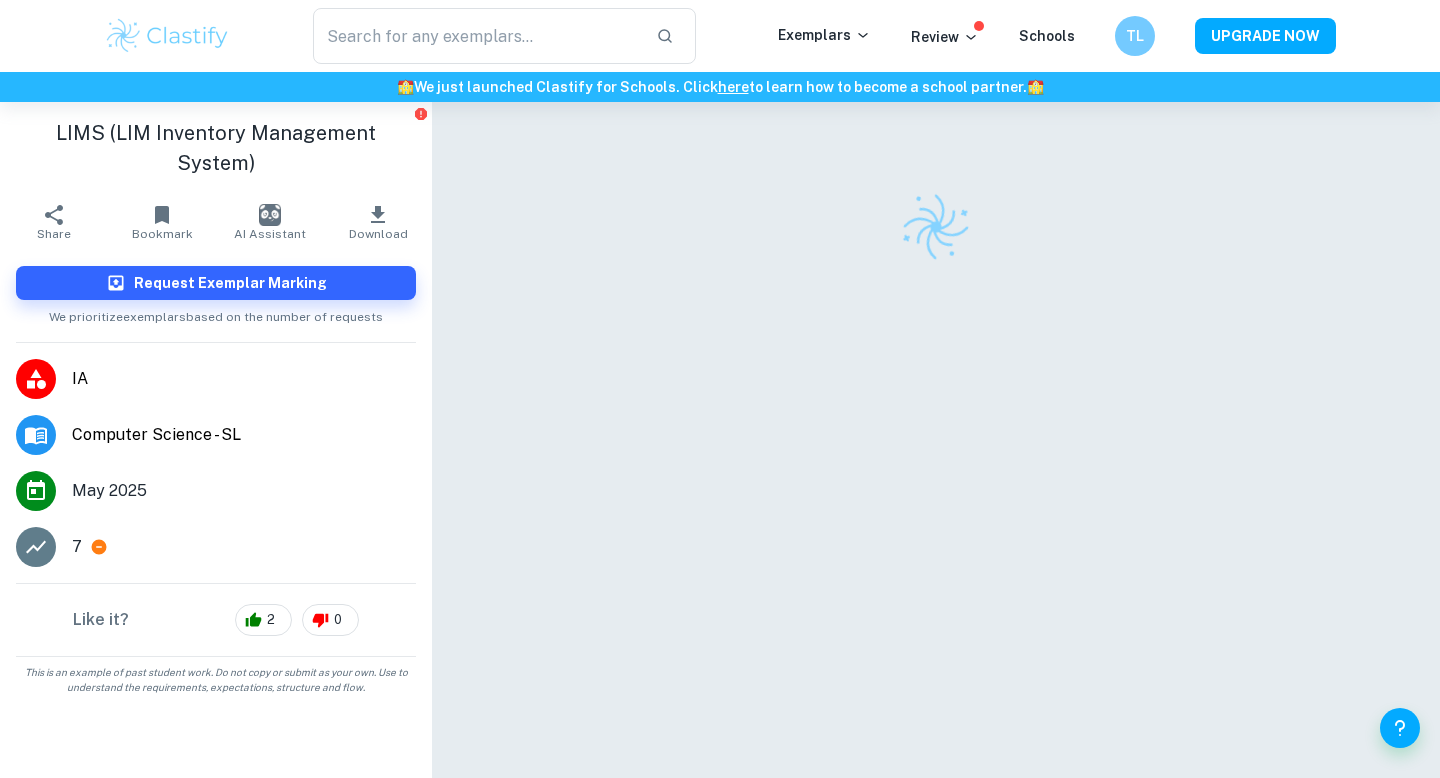 click at bounding box center [936, 467] 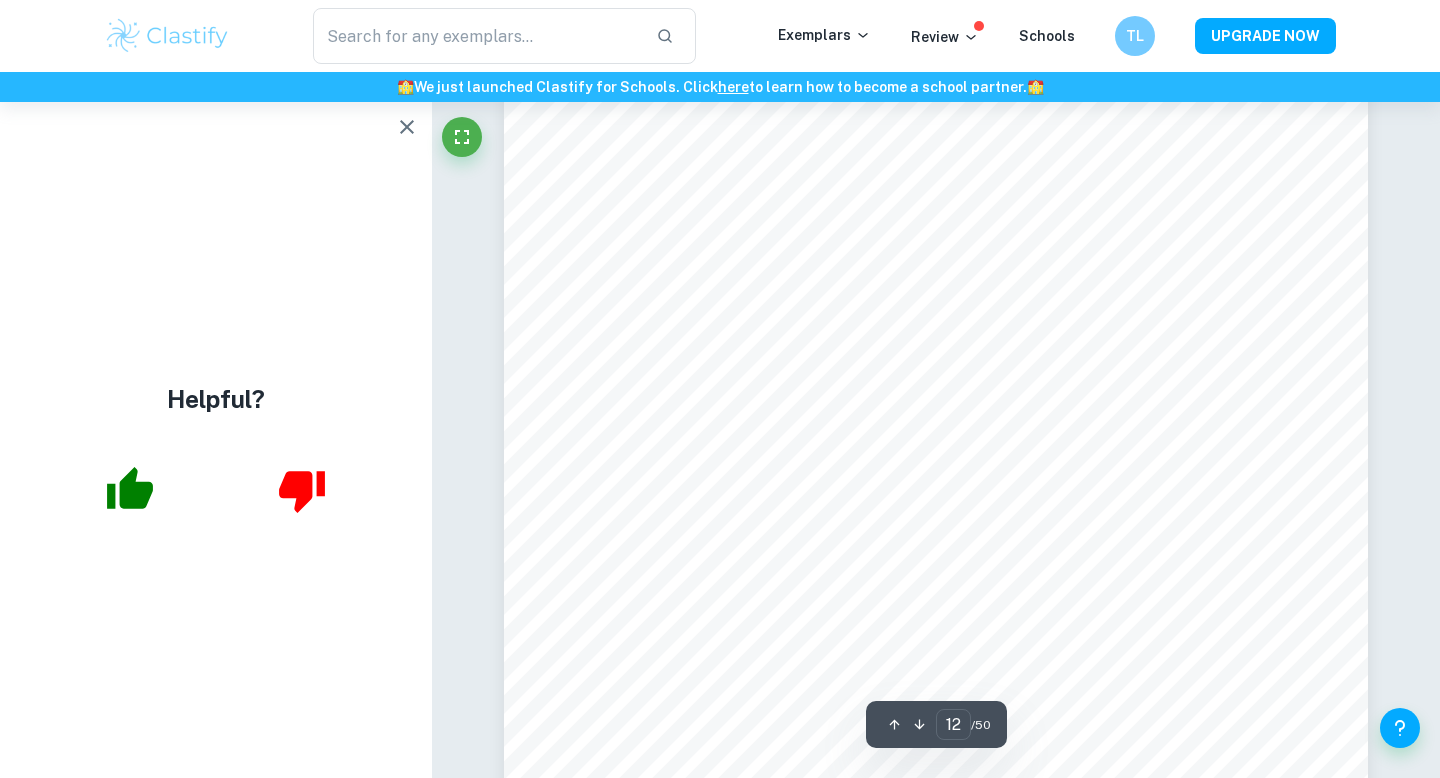 scroll, scrollTop: 12728, scrollLeft: 0, axis: vertical 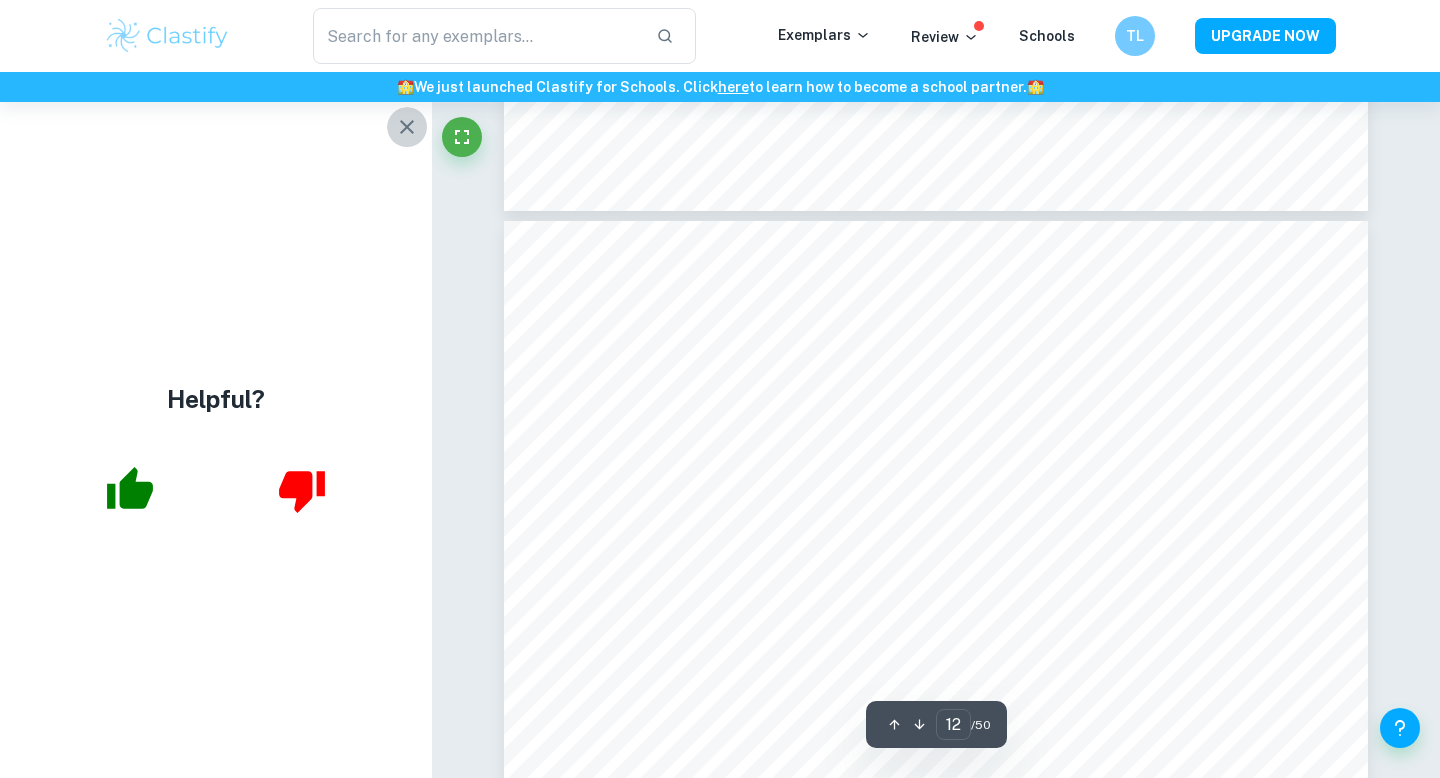 click 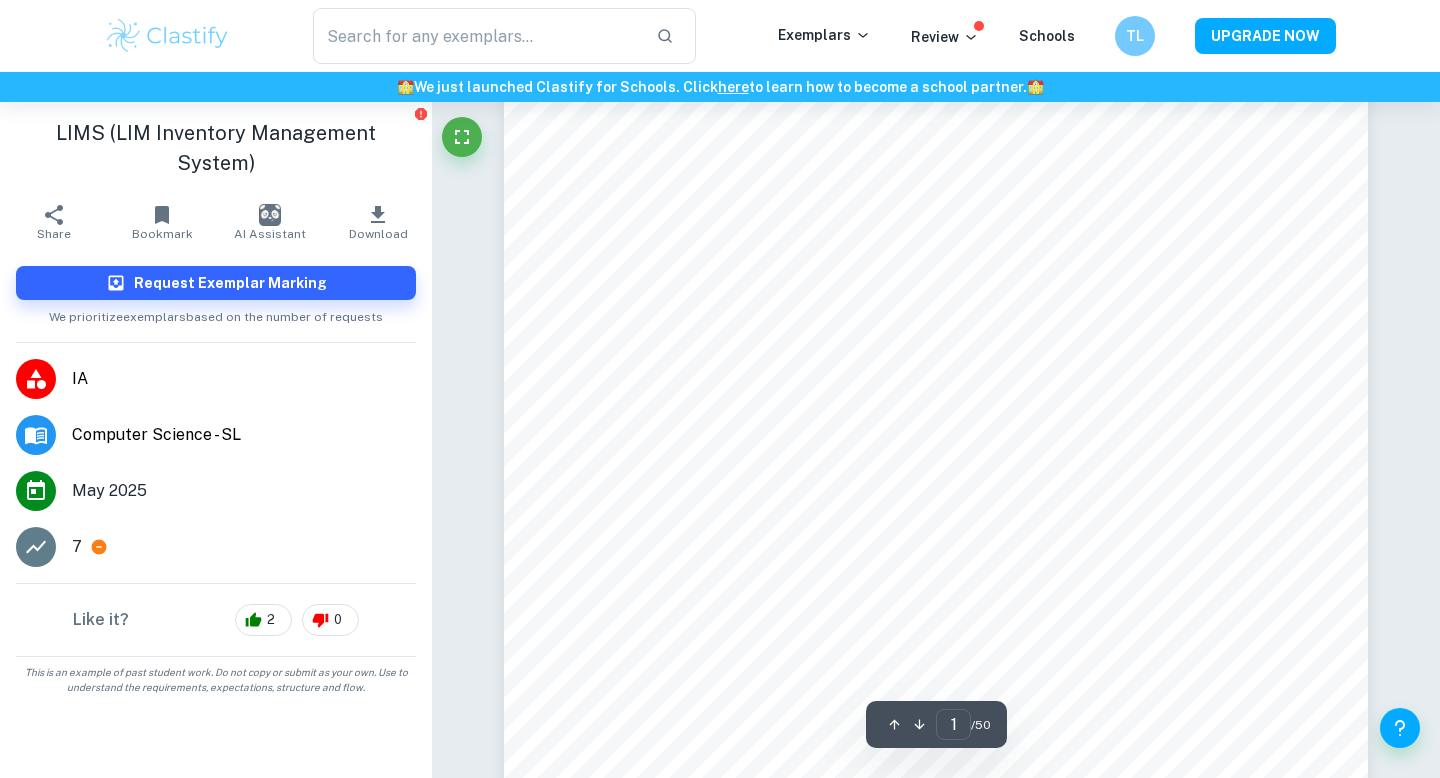 scroll, scrollTop: 0, scrollLeft: 0, axis: both 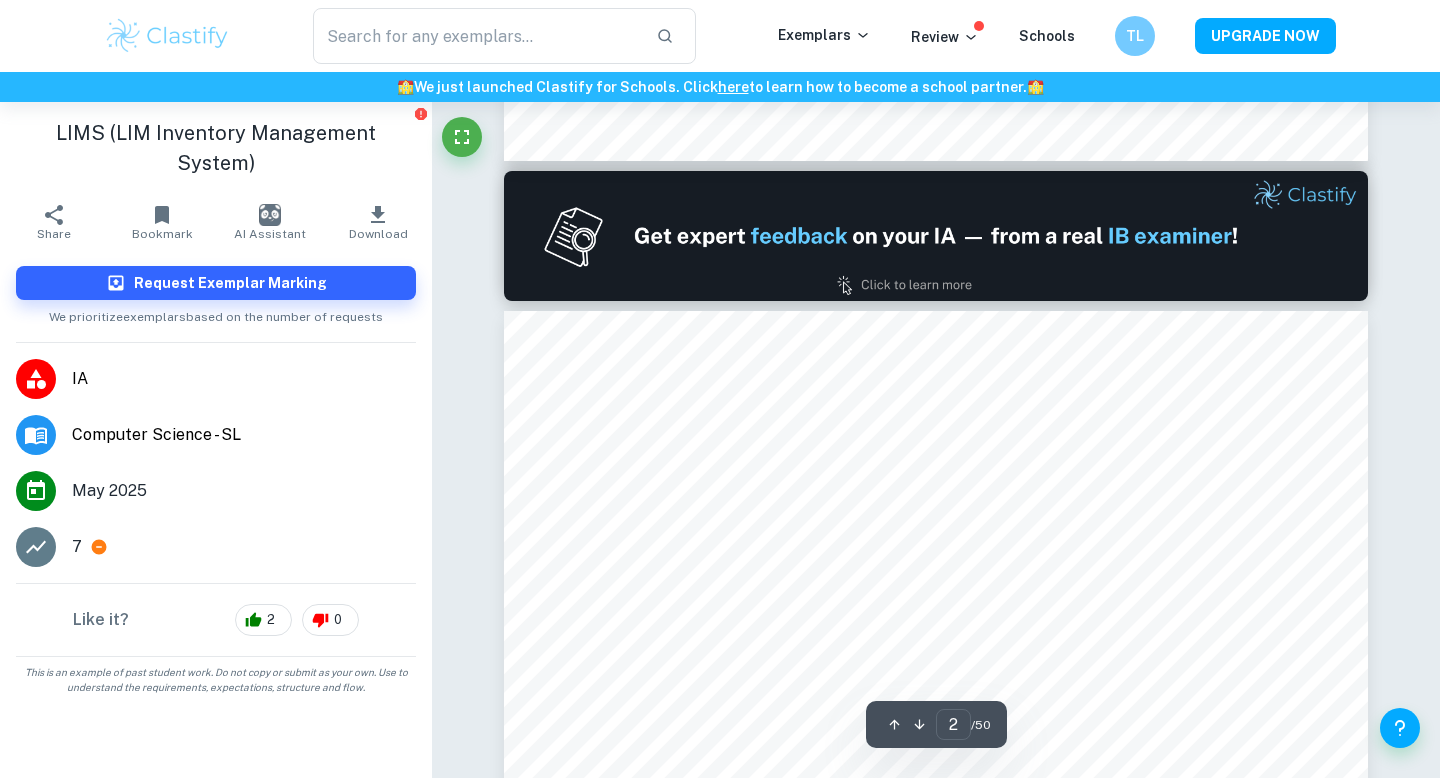 type on "1" 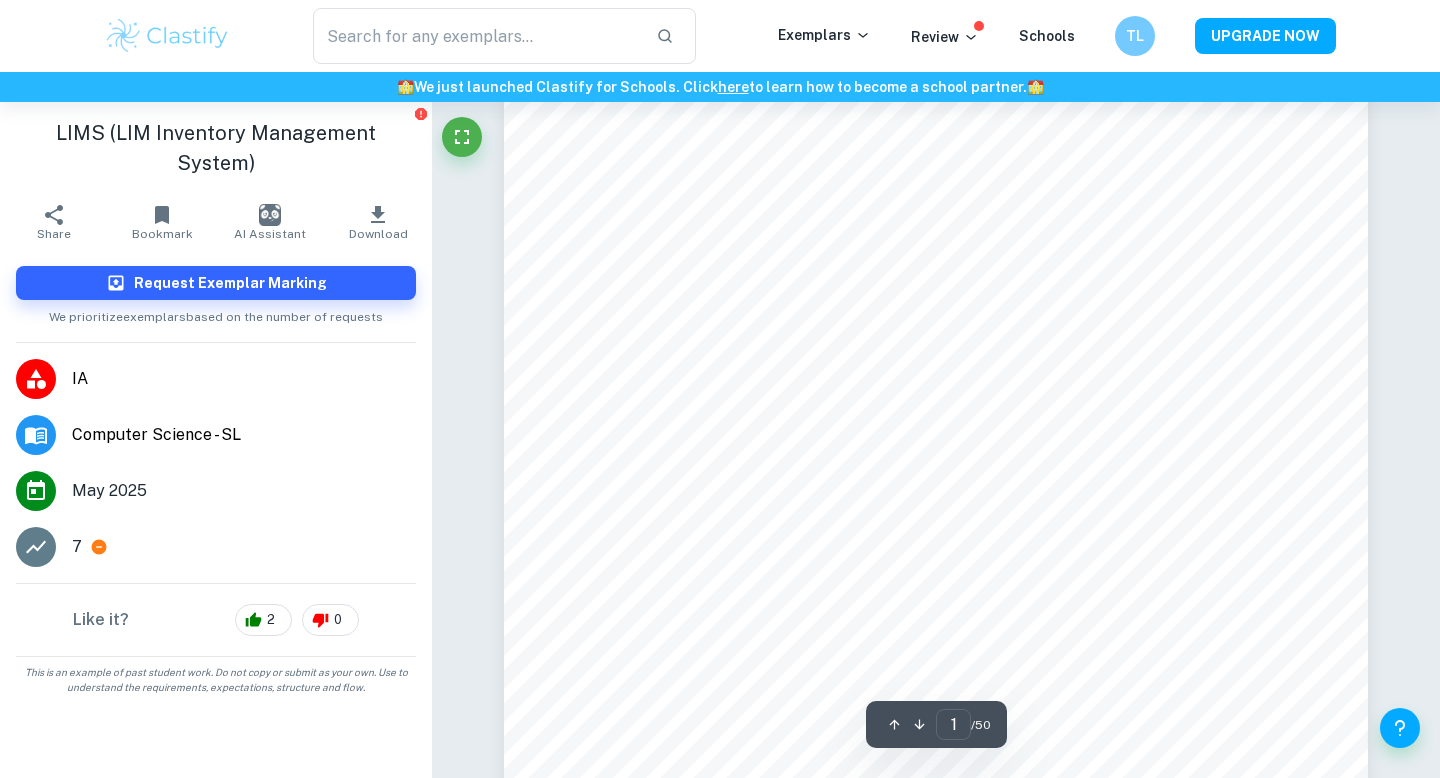 scroll, scrollTop: 111, scrollLeft: 0, axis: vertical 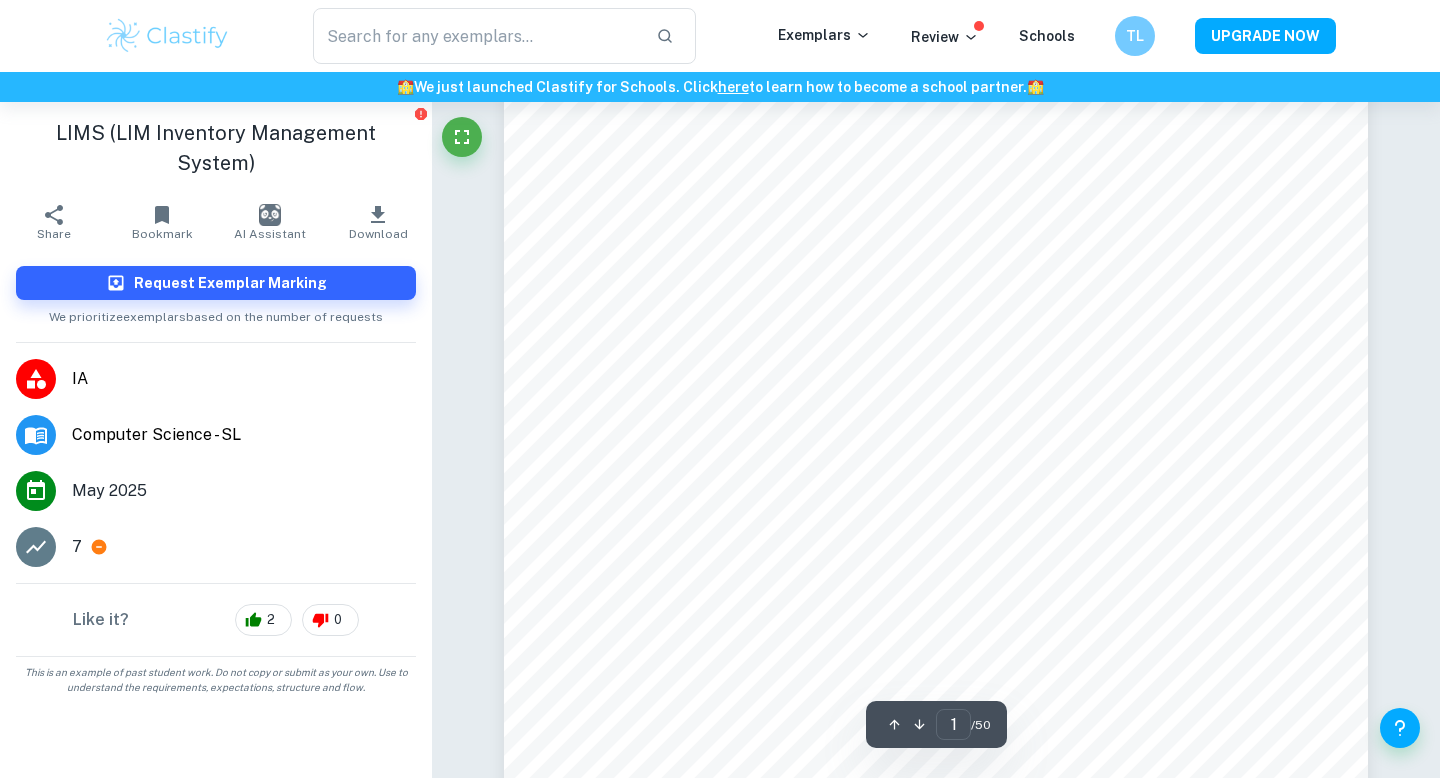 click 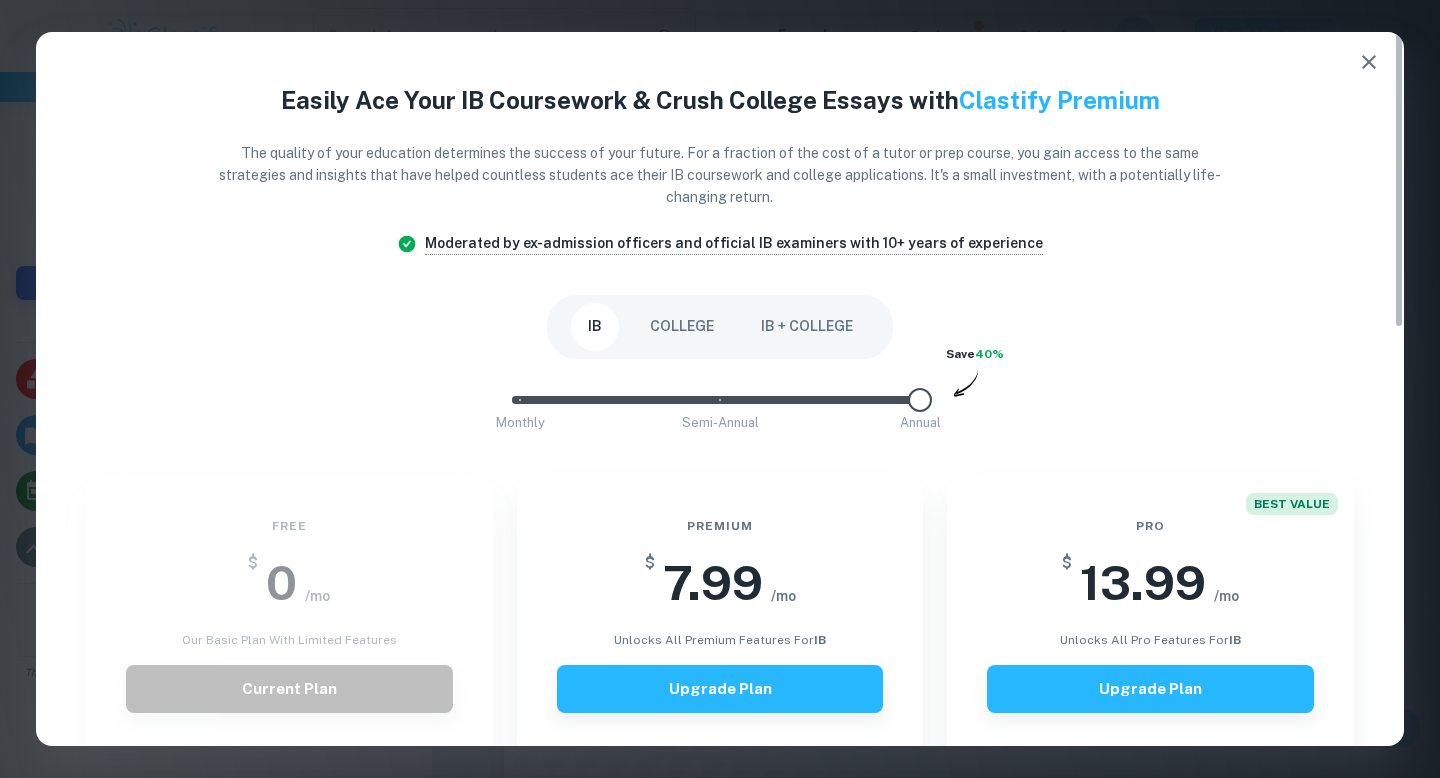 click on "COLLEGE" at bounding box center (682, 327) 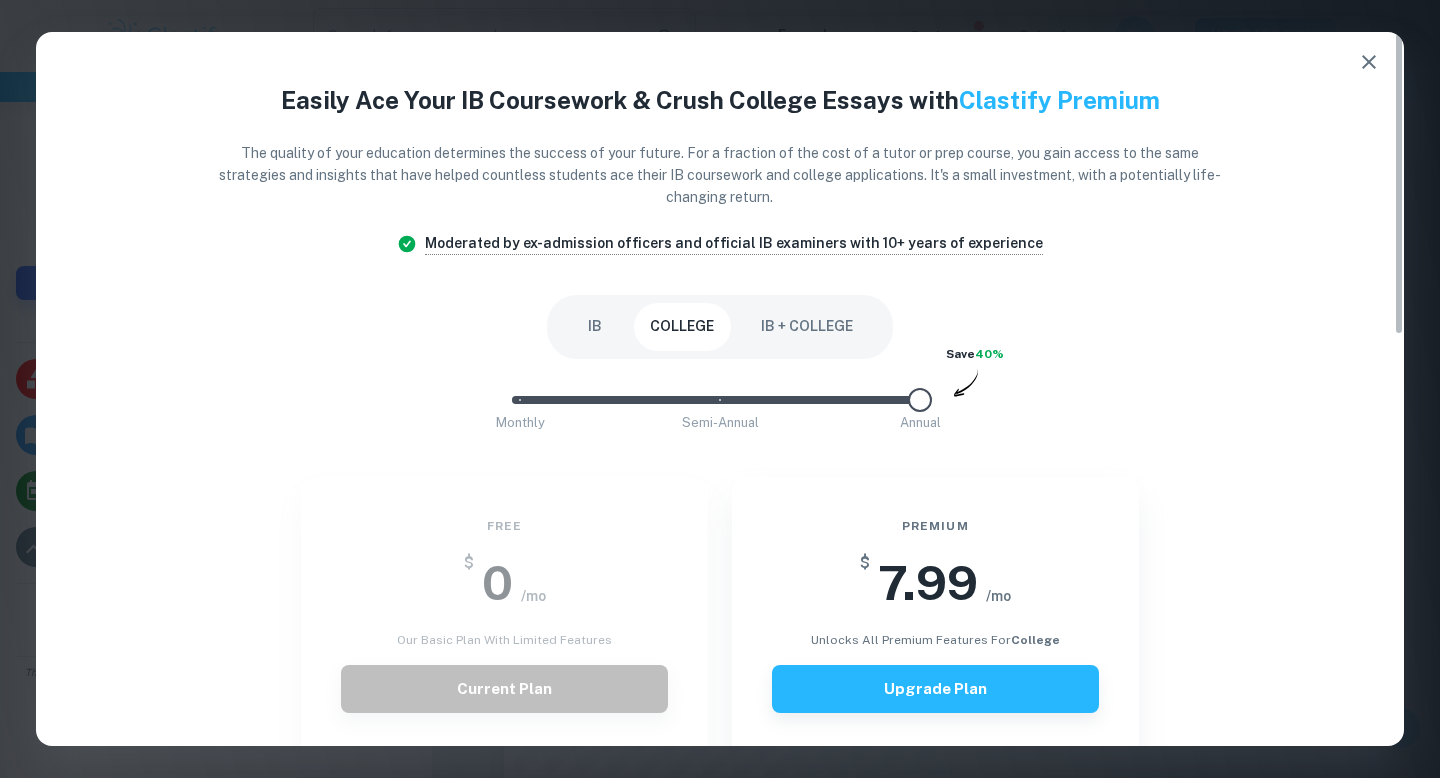 click on "IB" at bounding box center (595, 327) 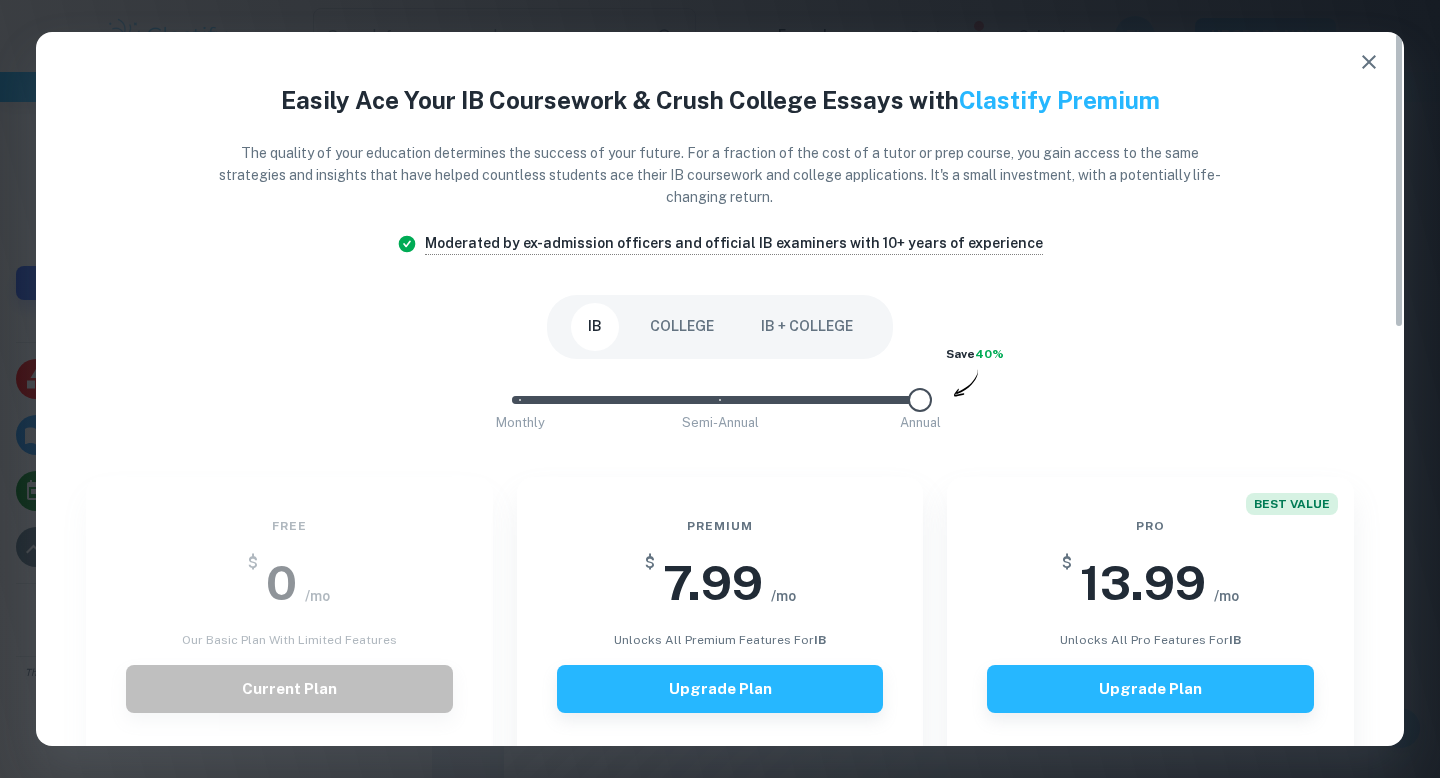 click on "IB + COLLEGE" at bounding box center [807, 327] 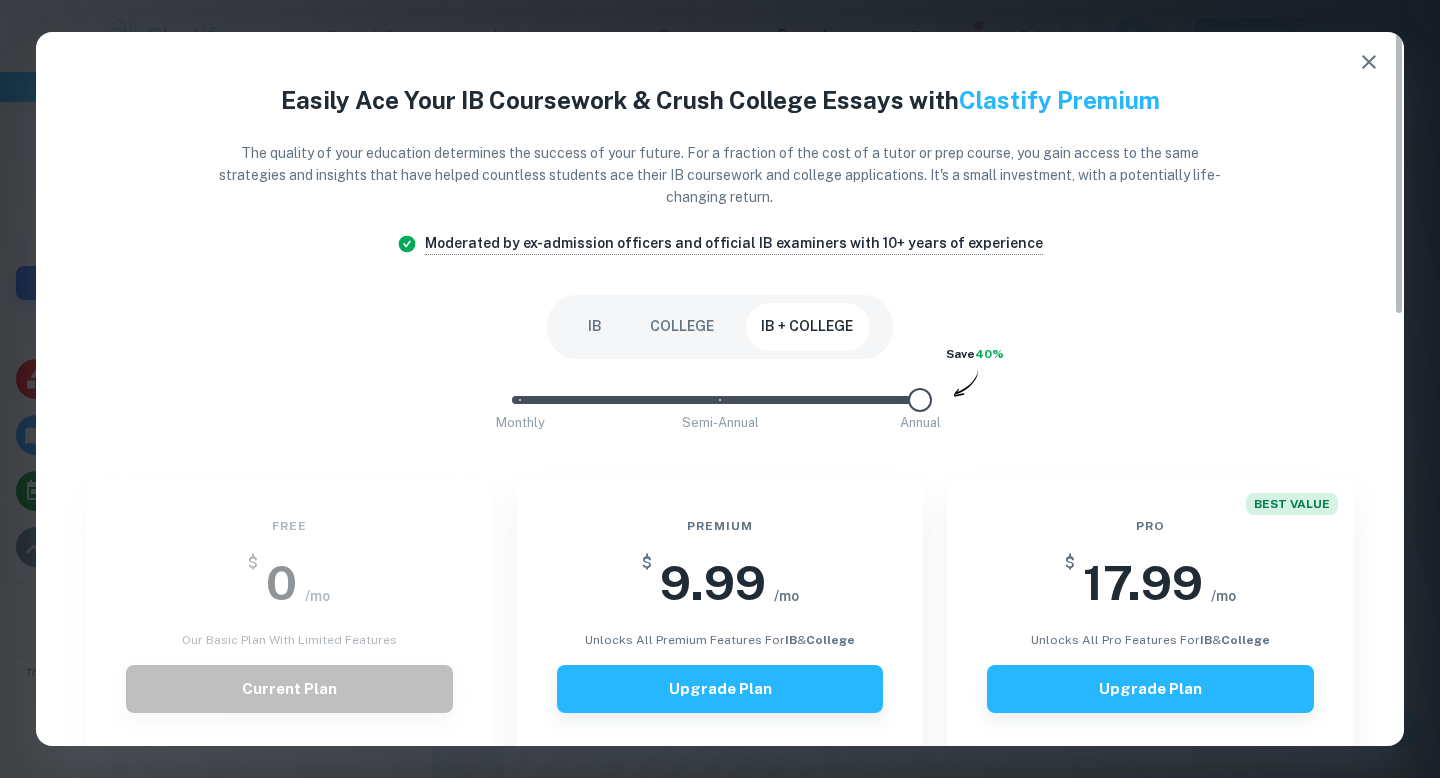 click on "IB" at bounding box center [595, 327] 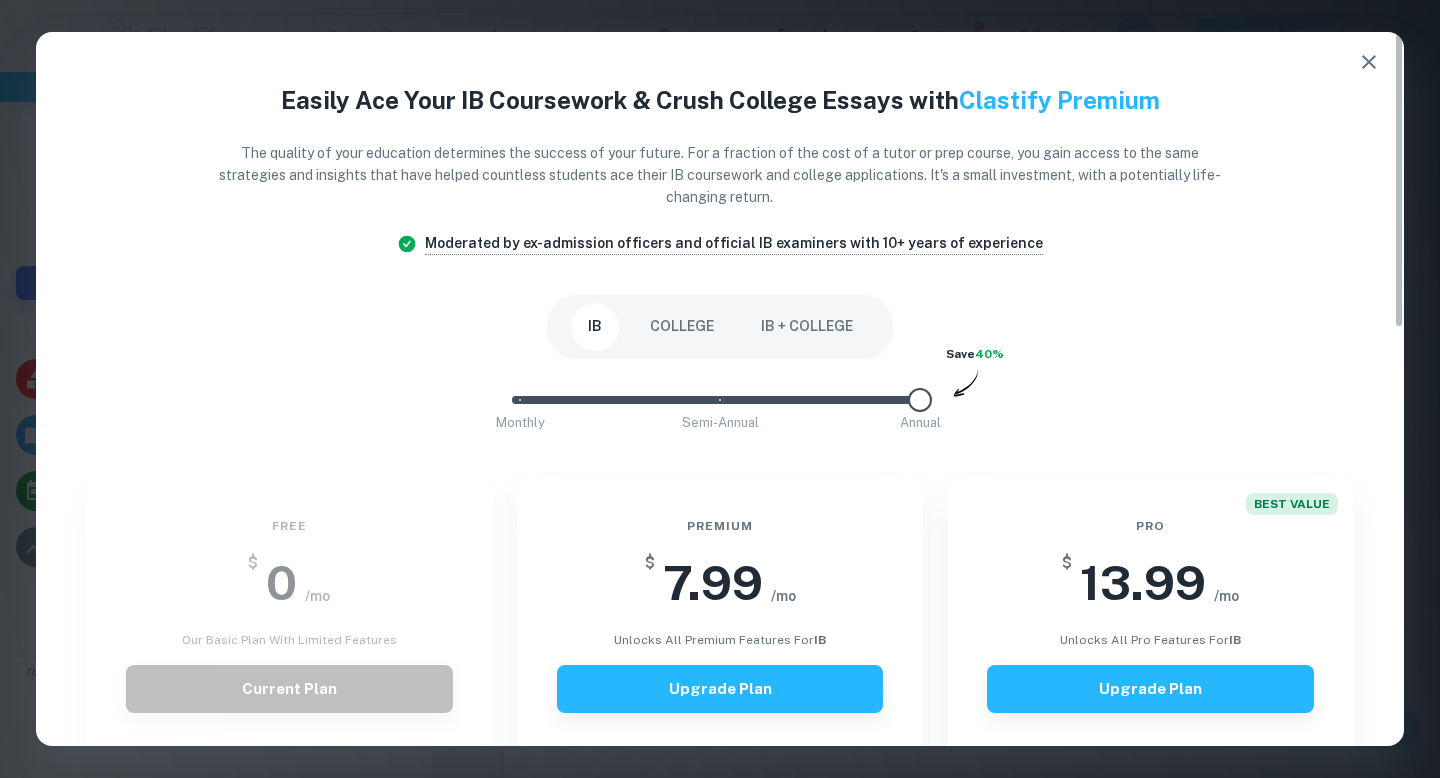 click on "Easily Ace Your IB Coursework & Crush College Essays with  Clastify Premium The quality of your education determines the success of your future. For a fraction of the cost of a tutor or prep course, you gain access to the same strategies and insights that have helped countless students ace their IB coursework and college applications. It's a small investment, with a potentially life-changing return. Moderated by ex-admission officers and official IB examiners with 10+ years of experience IB COLLEGE IB + COLLEGE Monthly Semi-Annual Annual Save  40% Free $ 0 /mo Our basic plan with limited features Current Plan Limited access to exemplars New! No access to examiner marking Only overall scores visible New! Downloading not allowed New! Ads New! Premium $ 7.99 /mo unlocks all premium features for  IB Upgrade Plan Unlimited access to all IB exemplars Unlock full IB mark schemes Full access to IB examiner comments See exact scores of IB exemplars Download 15 IB exemplars per month New! Copy text from IB exemplars $" at bounding box center (720, 890) 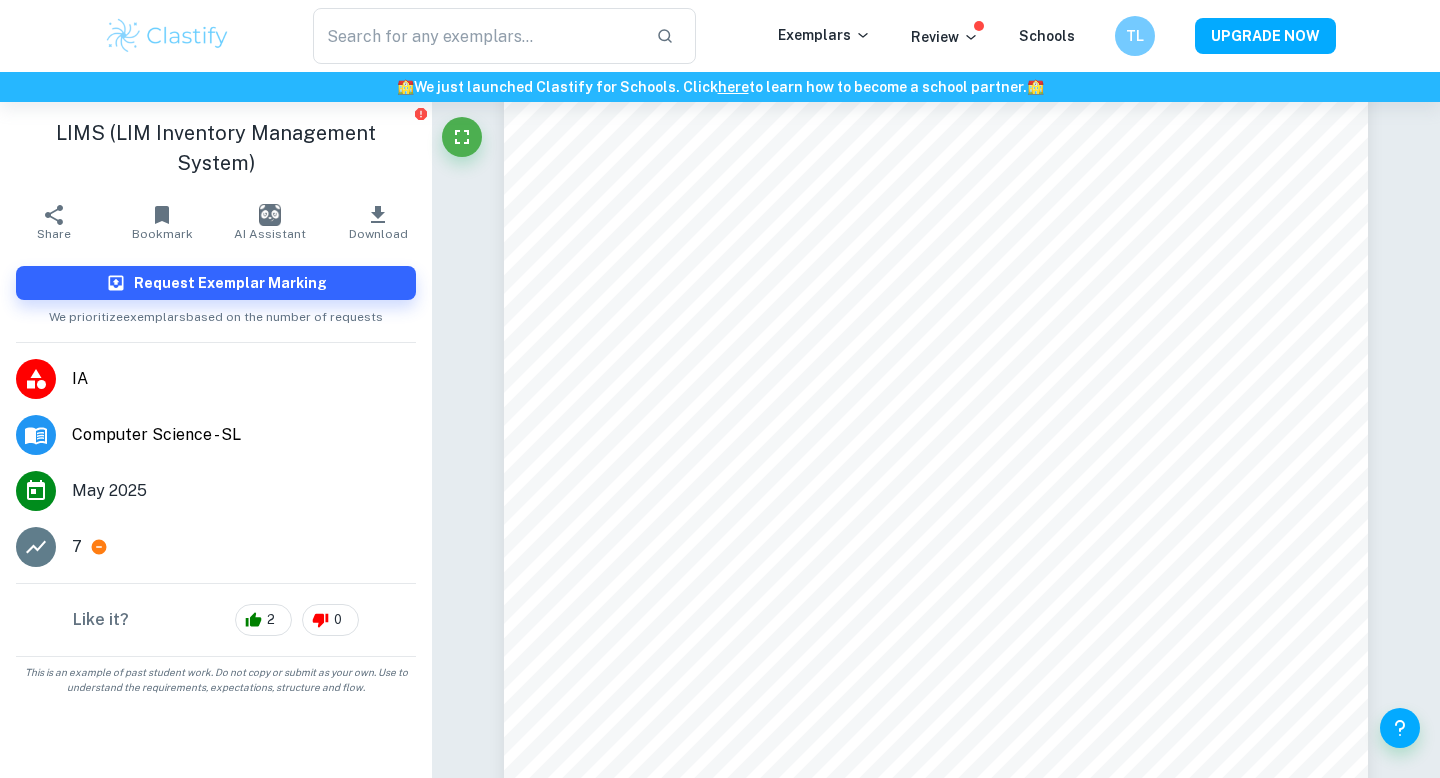 type 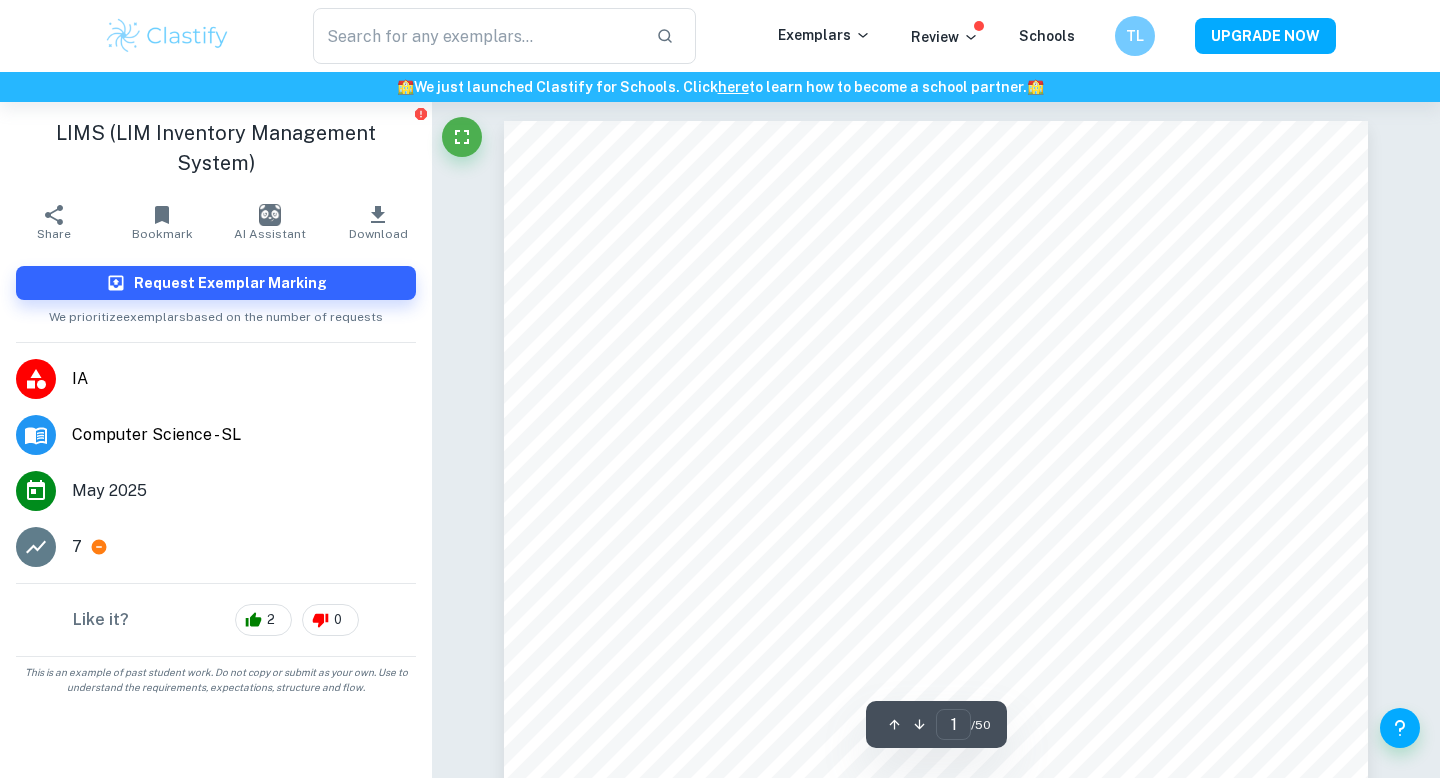scroll, scrollTop: 0, scrollLeft: 0, axis: both 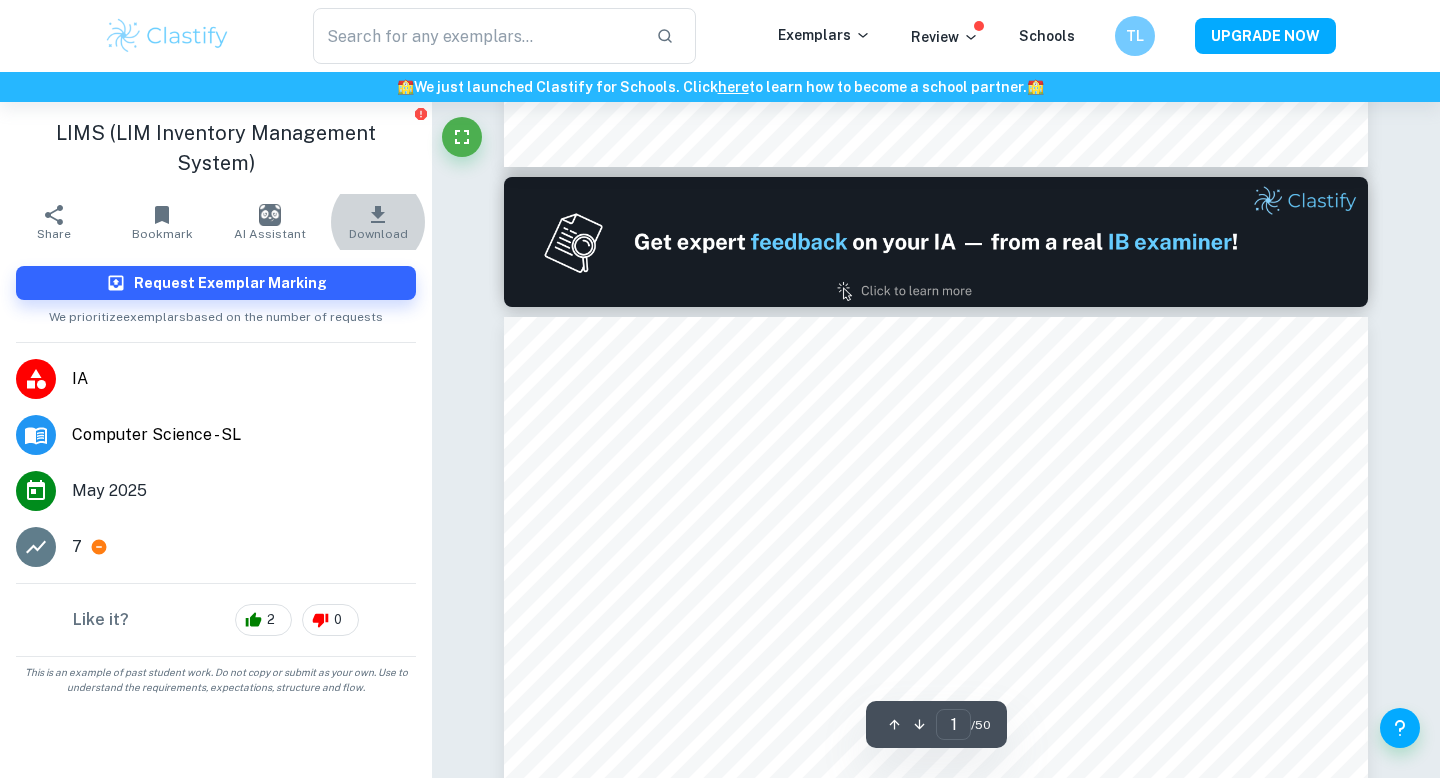 type on "2" 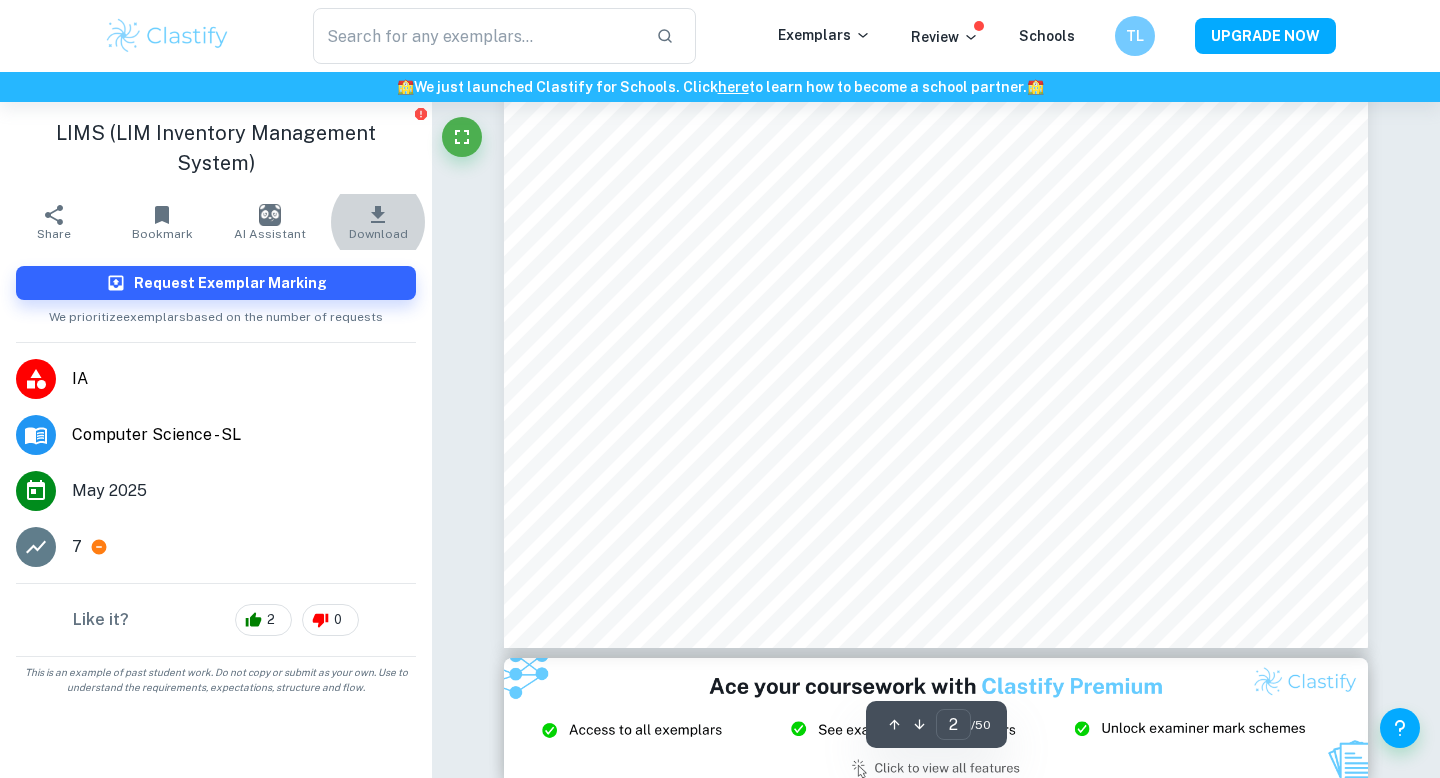 scroll, scrollTop: 1232, scrollLeft: 0, axis: vertical 